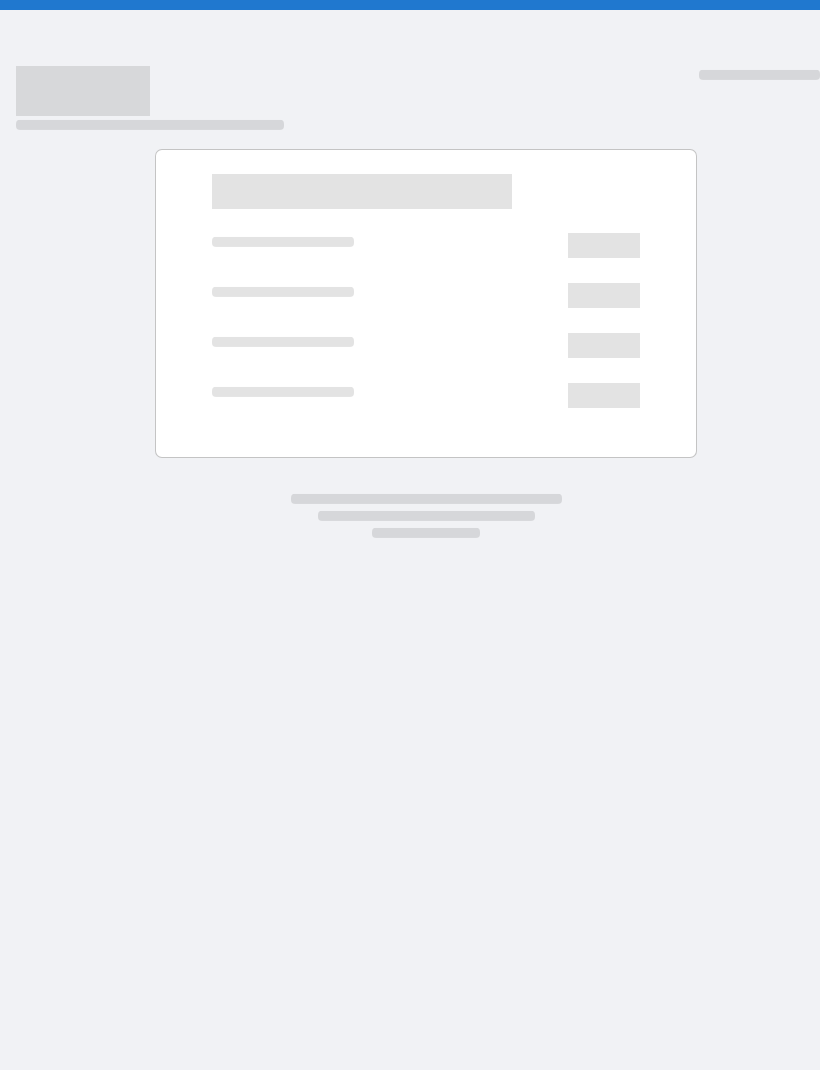 scroll, scrollTop: 0, scrollLeft: 0, axis: both 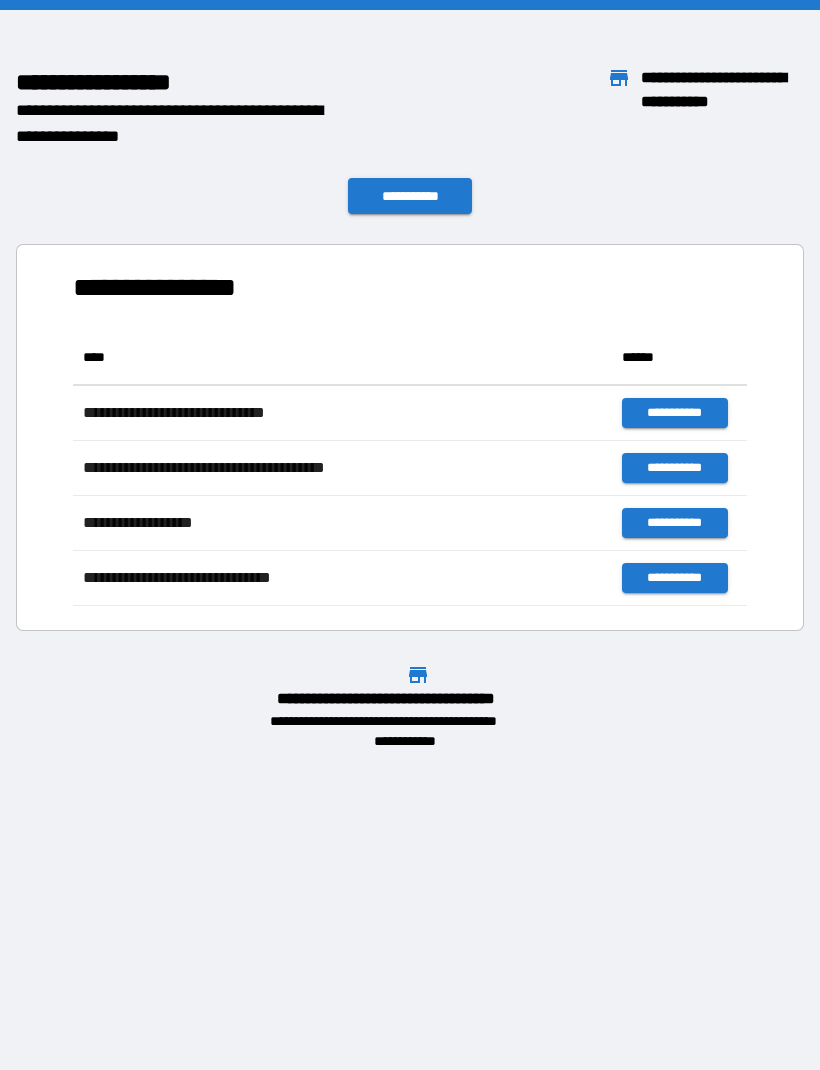 click on "**********" at bounding box center (410, 437) 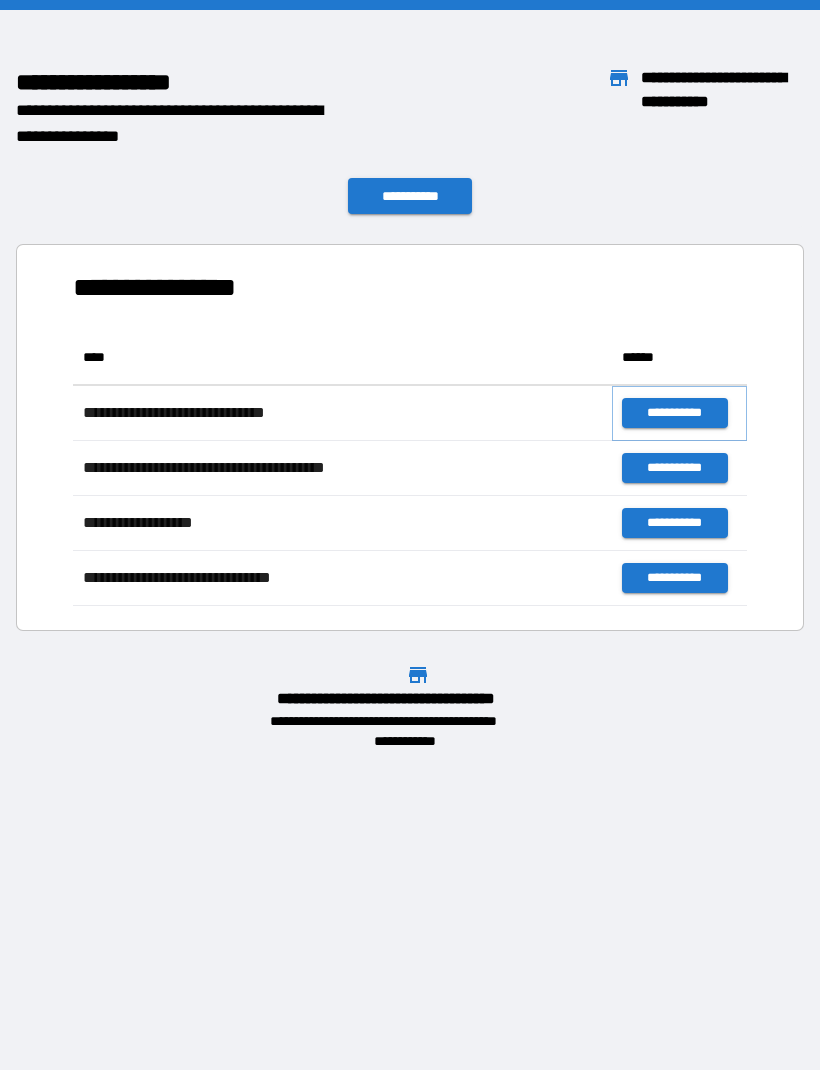 click on "**********" at bounding box center (674, 413) 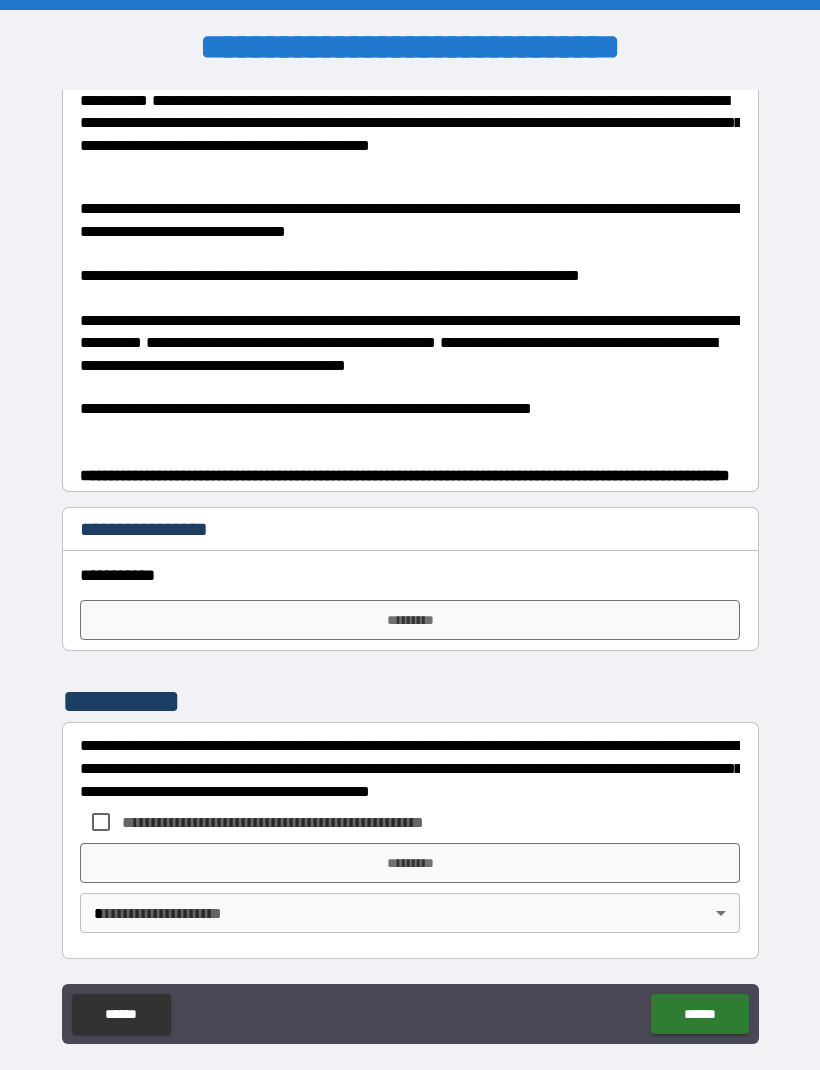 scroll, scrollTop: 830, scrollLeft: 0, axis: vertical 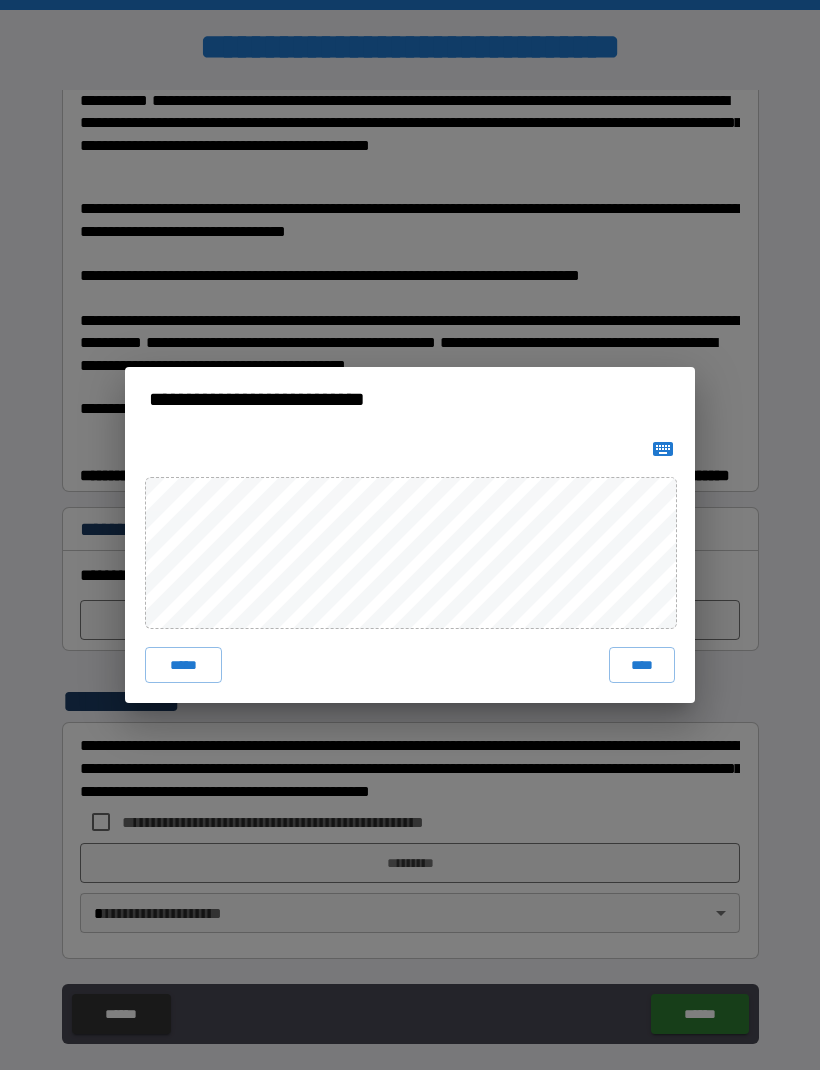 click on "****" at bounding box center [642, 665] 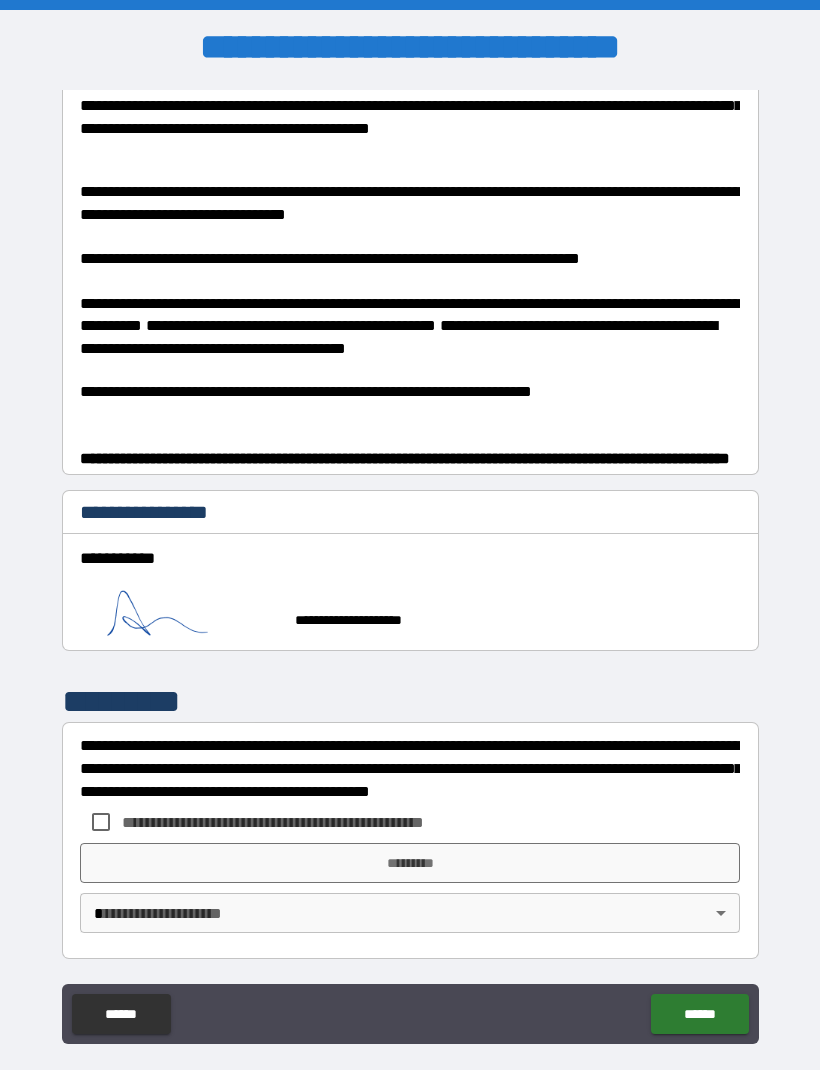 scroll, scrollTop: 847, scrollLeft: 0, axis: vertical 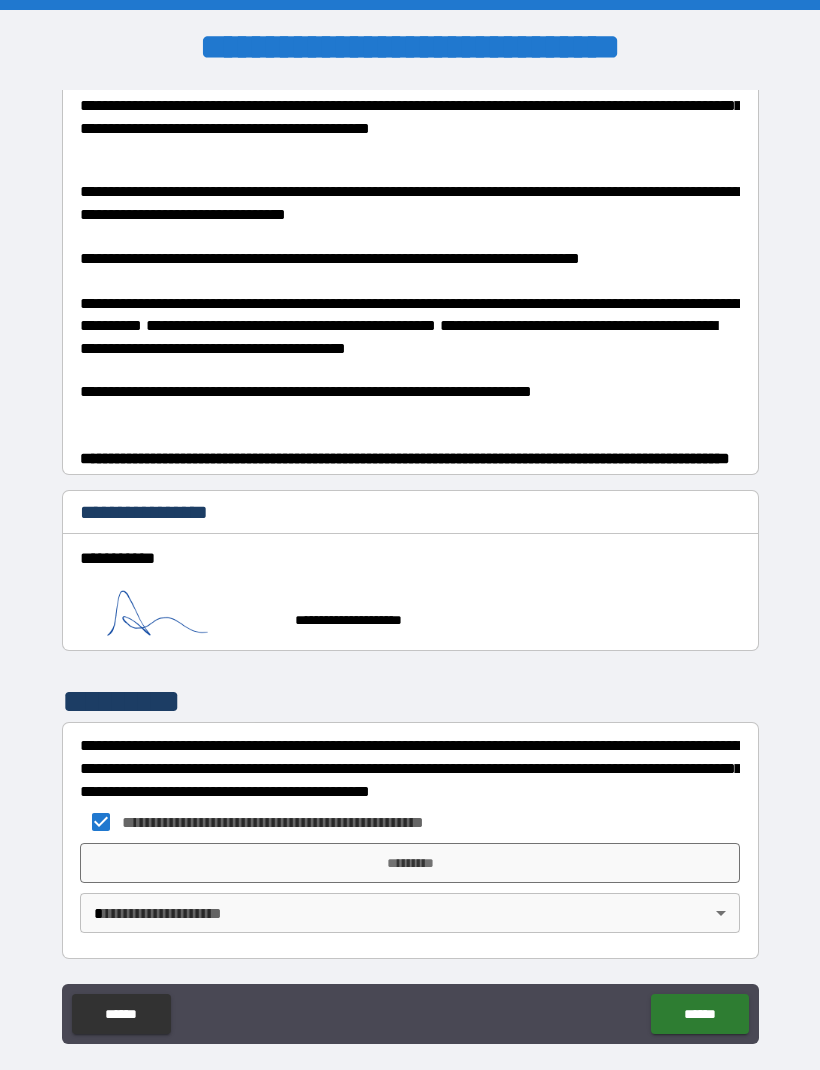 click on "******" at bounding box center [699, 1014] 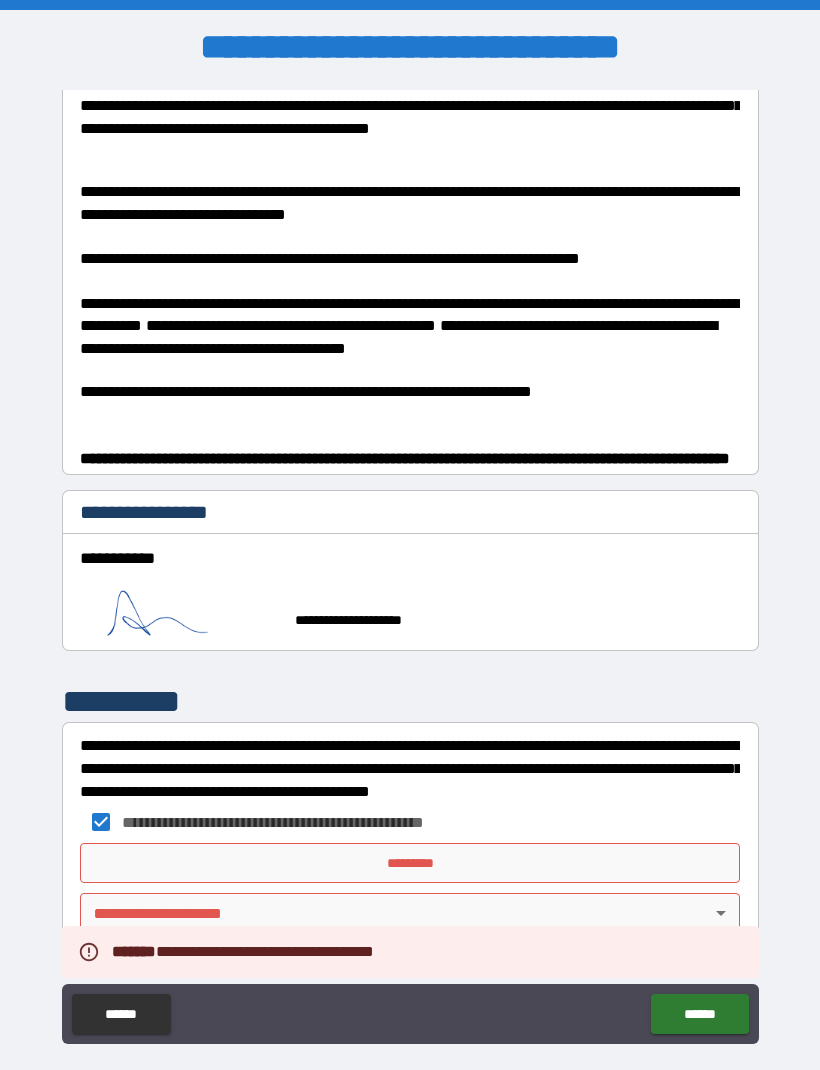 click on "*********" at bounding box center [410, 863] 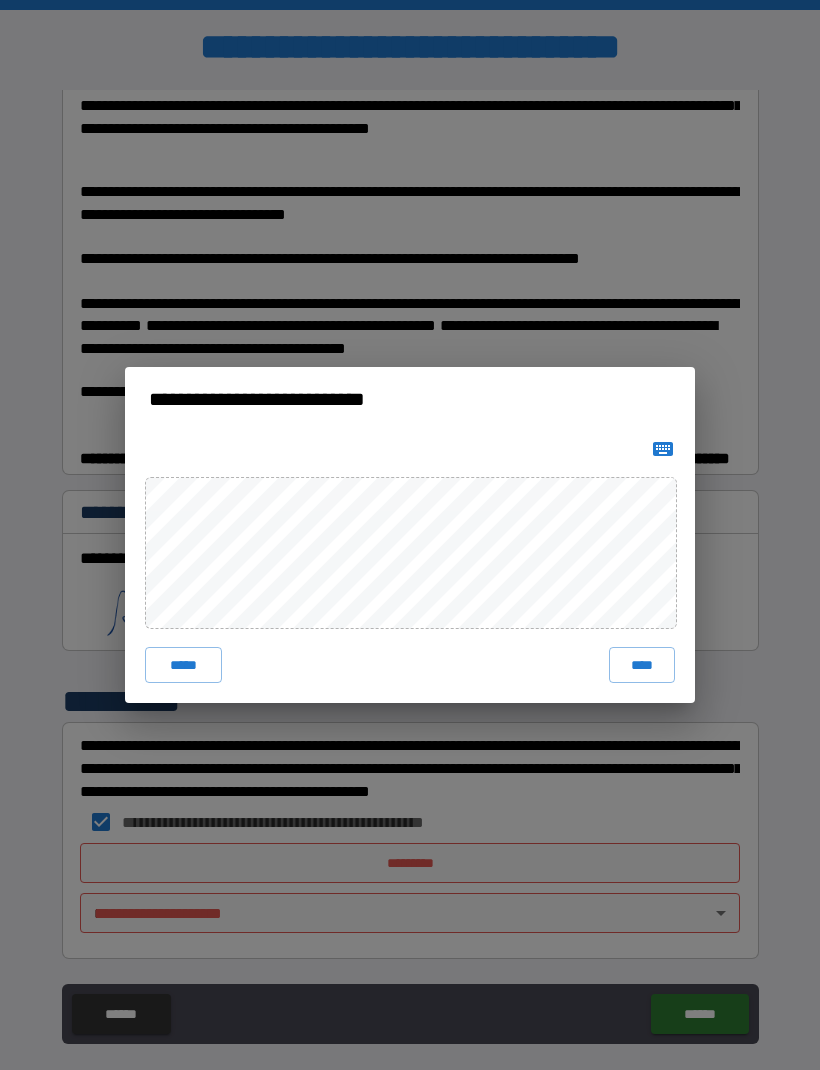 click on "****" at bounding box center (642, 665) 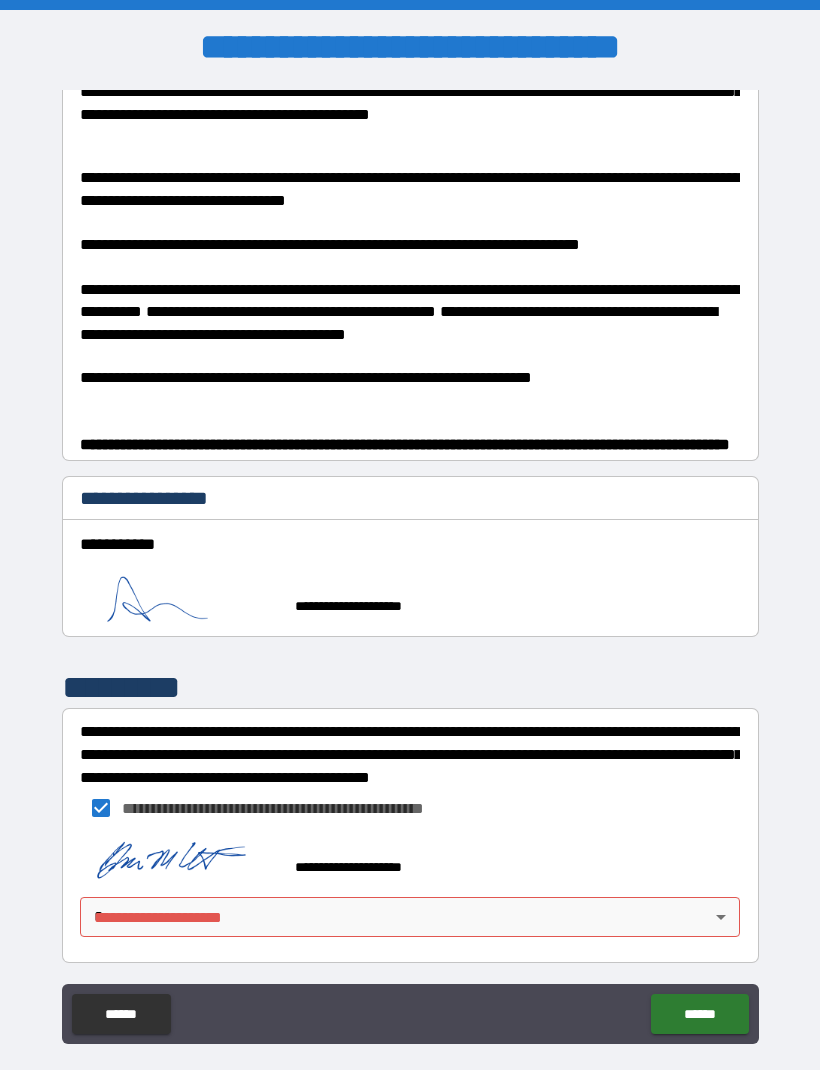 scroll, scrollTop: 837, scrollLeft: 0, axis: vertical 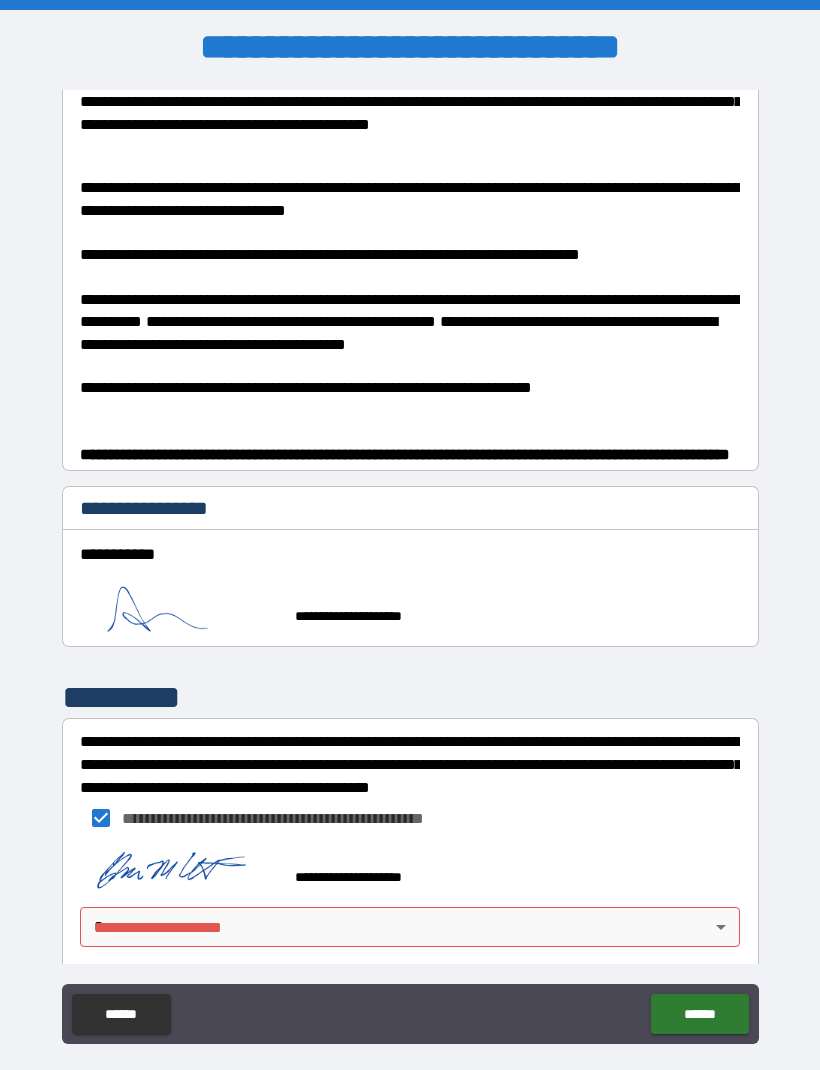 click on "**********" at bounding box center [410, 568] 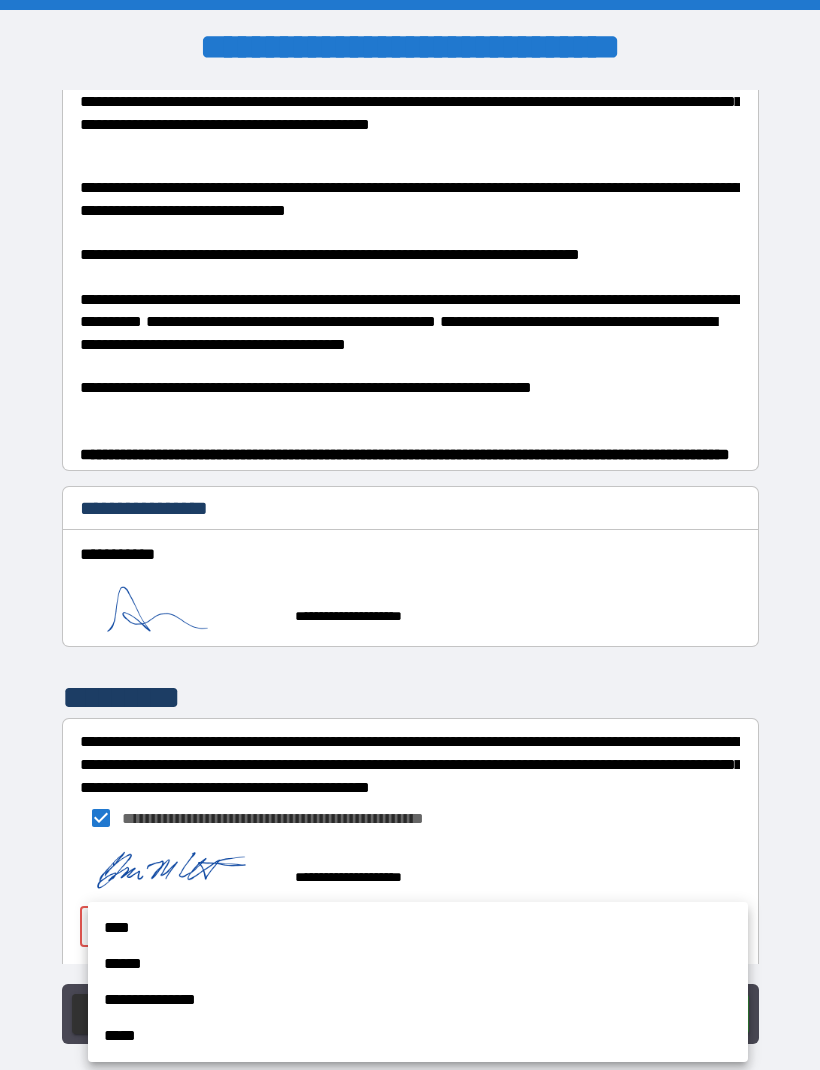 click on "****" at bounding box center (418, 928) 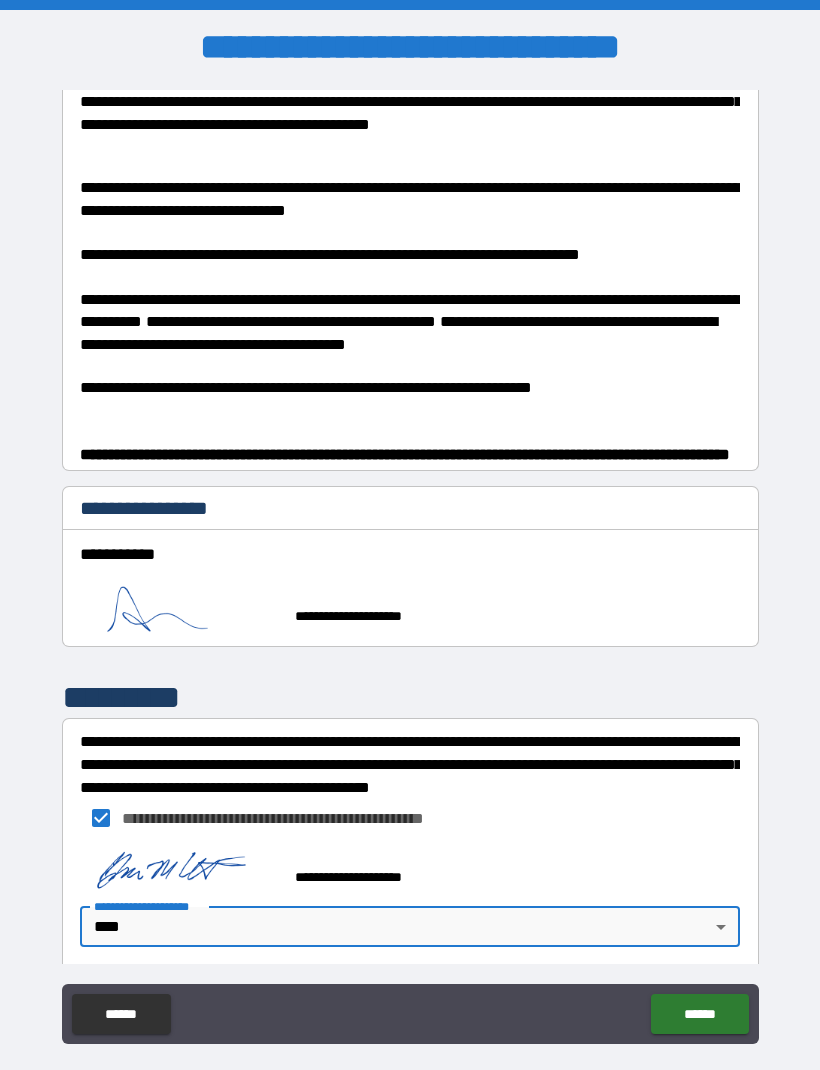 click on "******" at bounding box center [699, 1014] 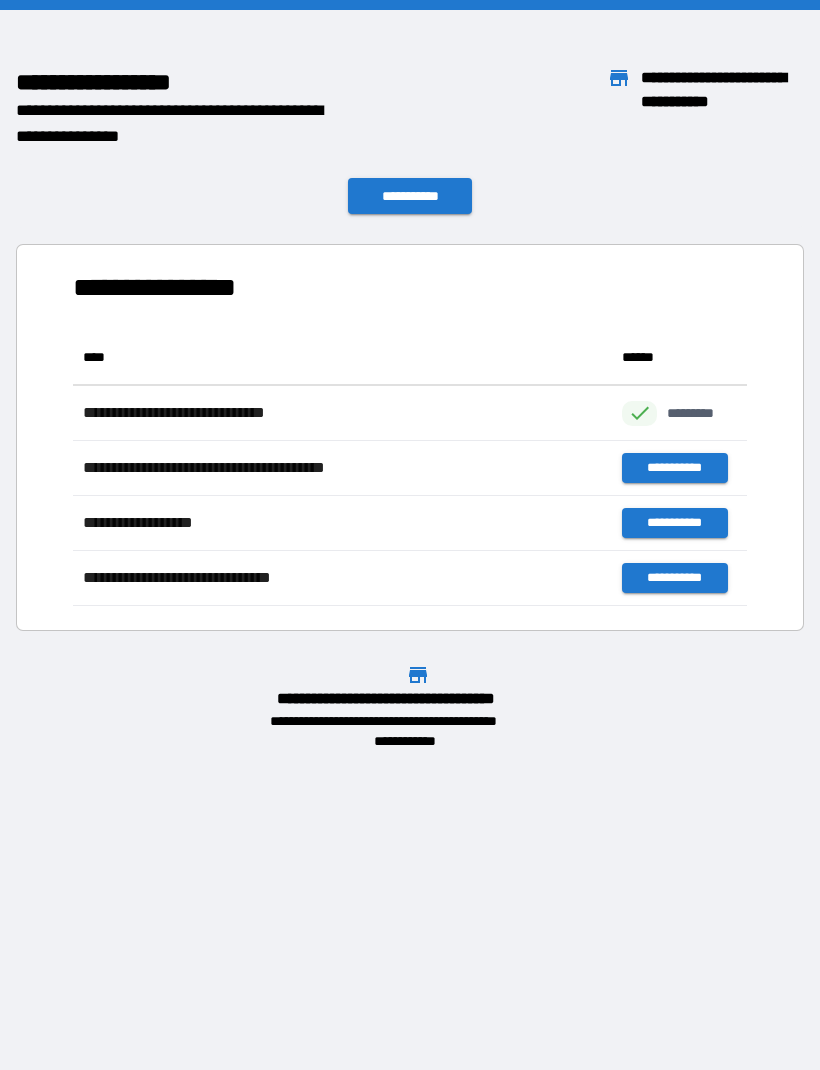 scroll, scrollTop: 1, scrollLeft: 1, axis: both 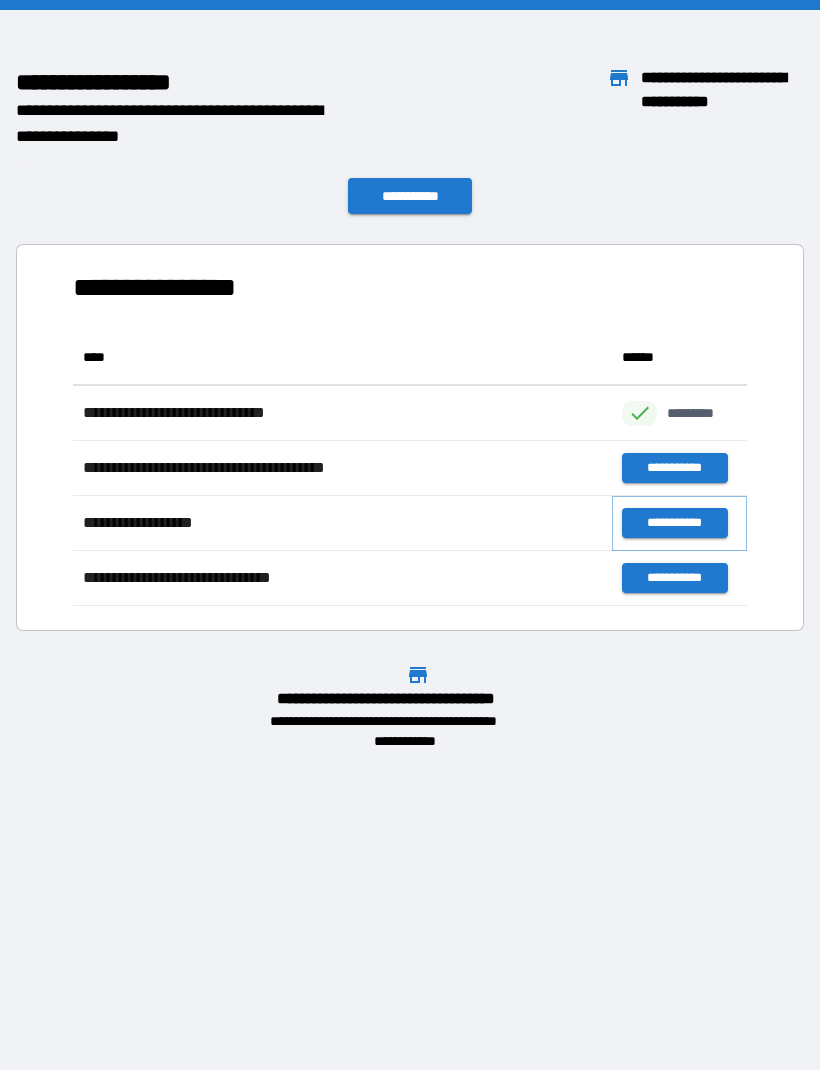 click on "**********" at bounding box center (674, 523) 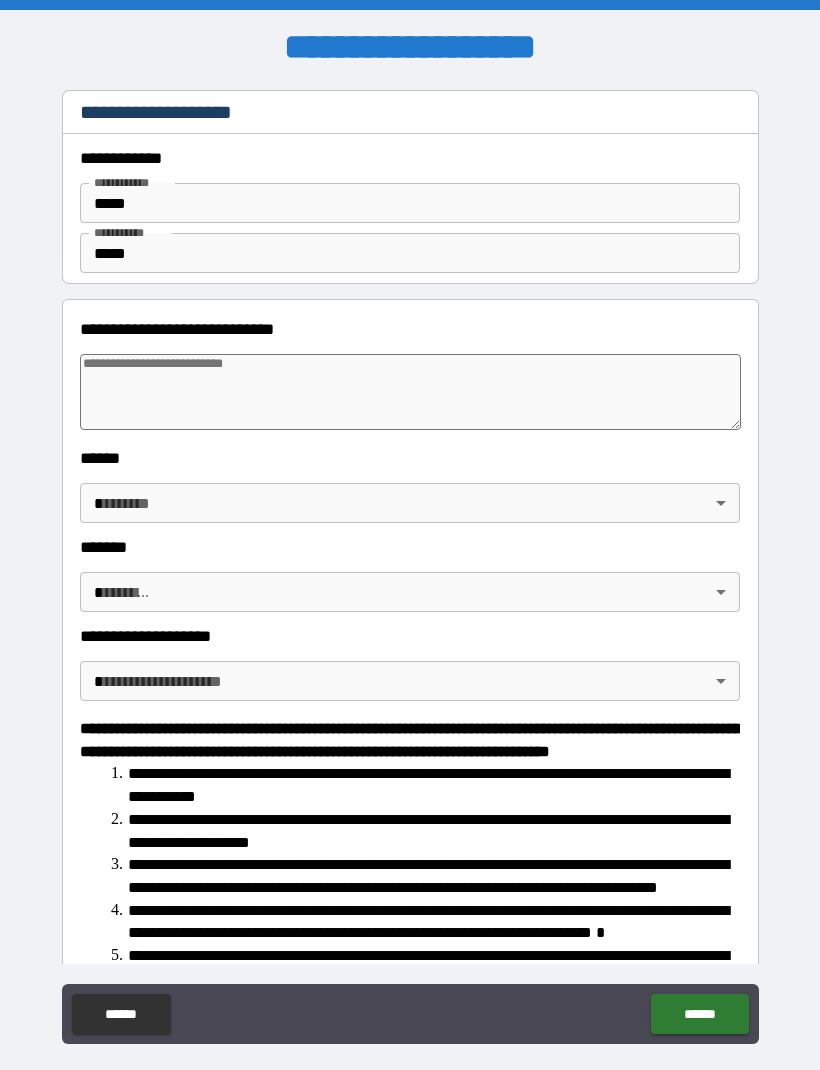 type on "*" 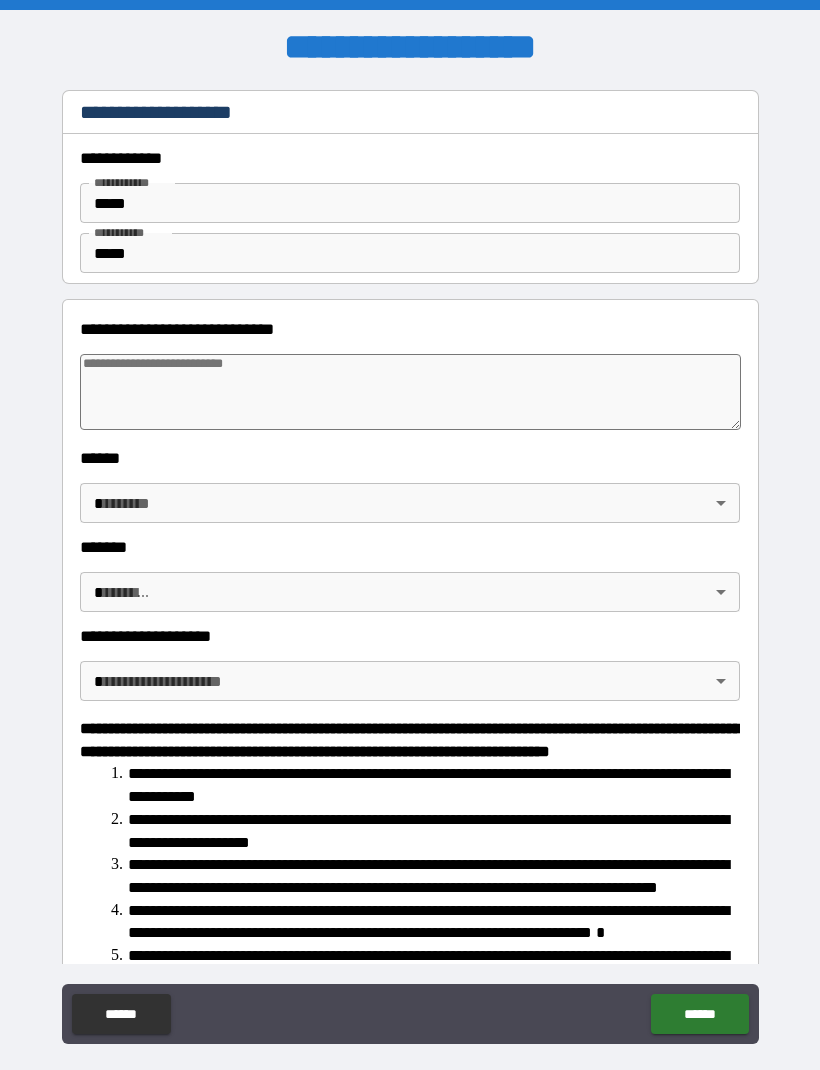 click at bounding box center (410, 392) 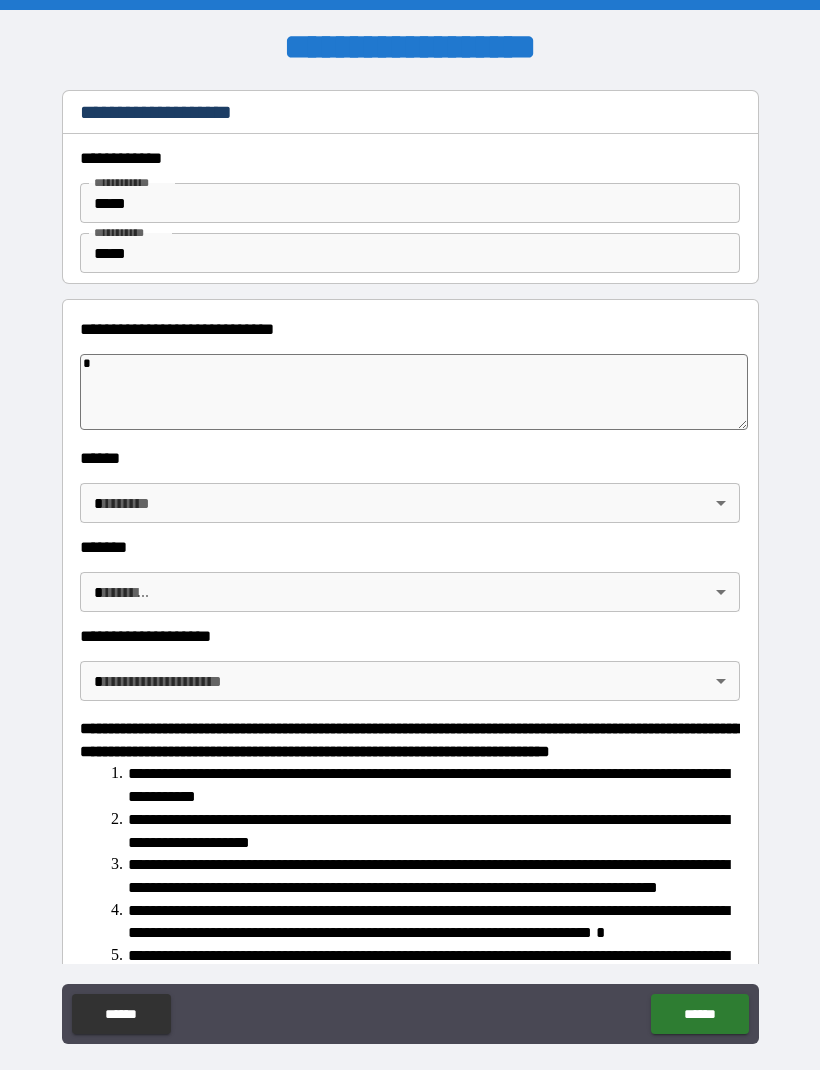 type on "**" 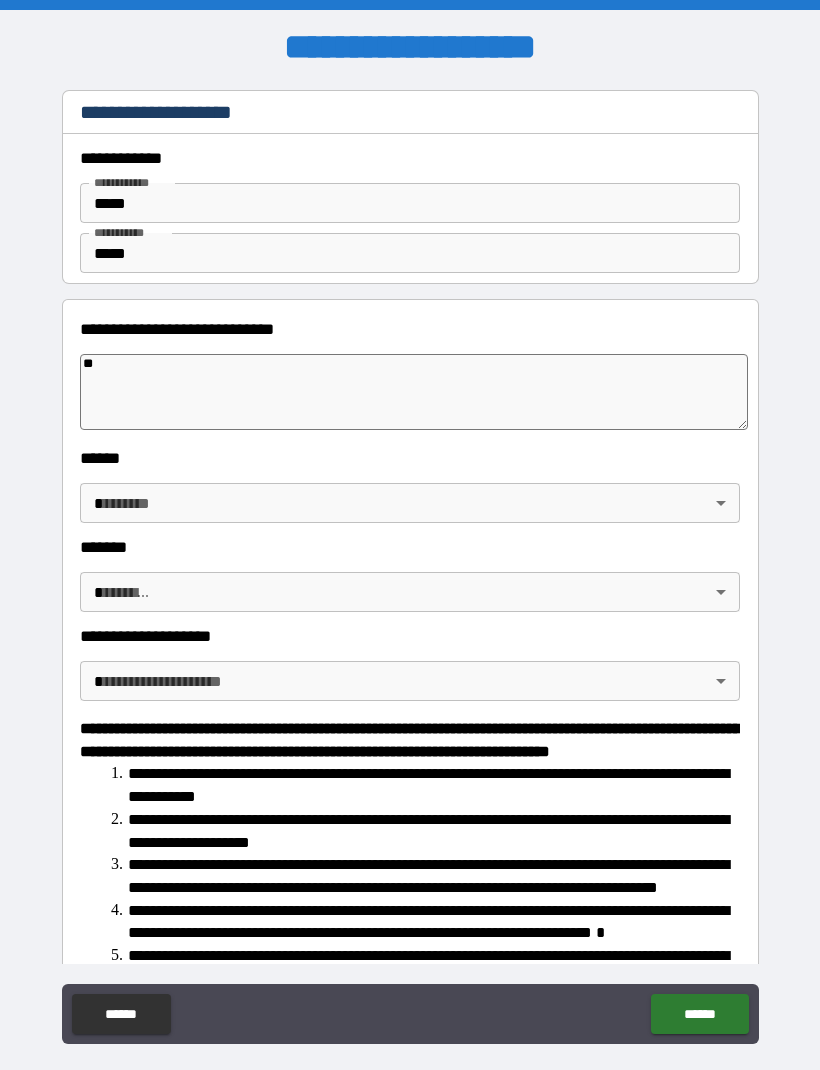 type on "*" 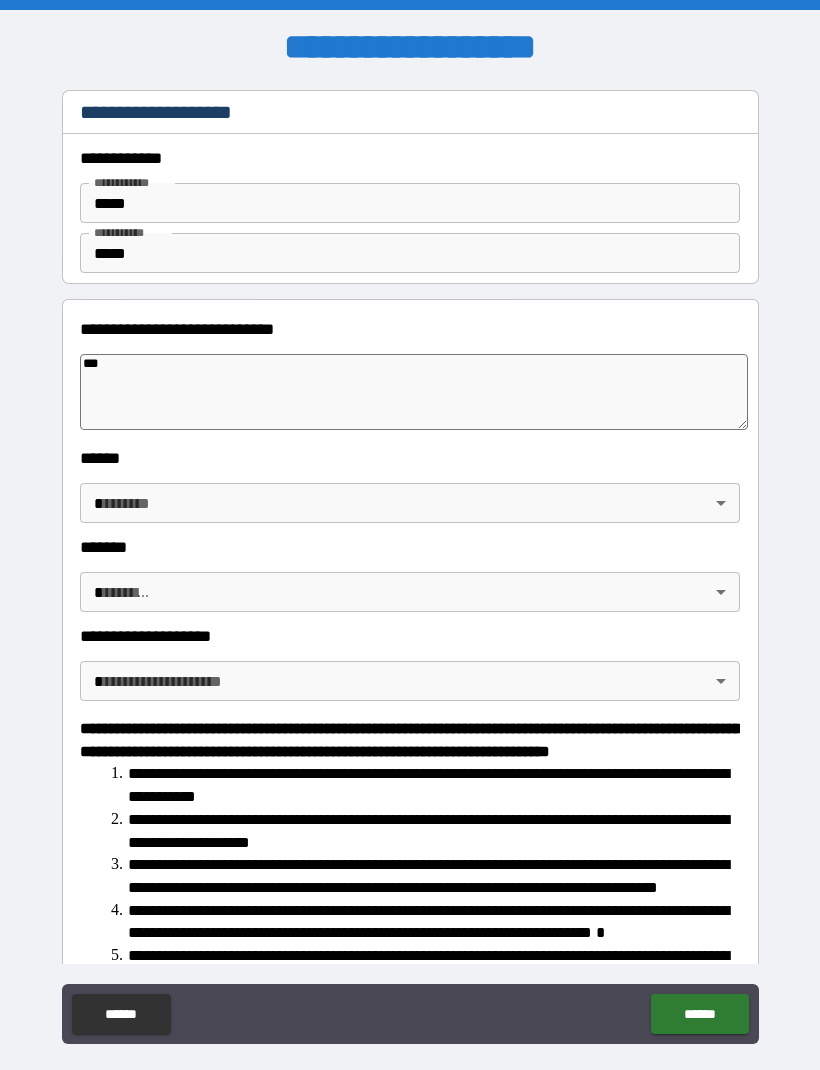 type on "*" 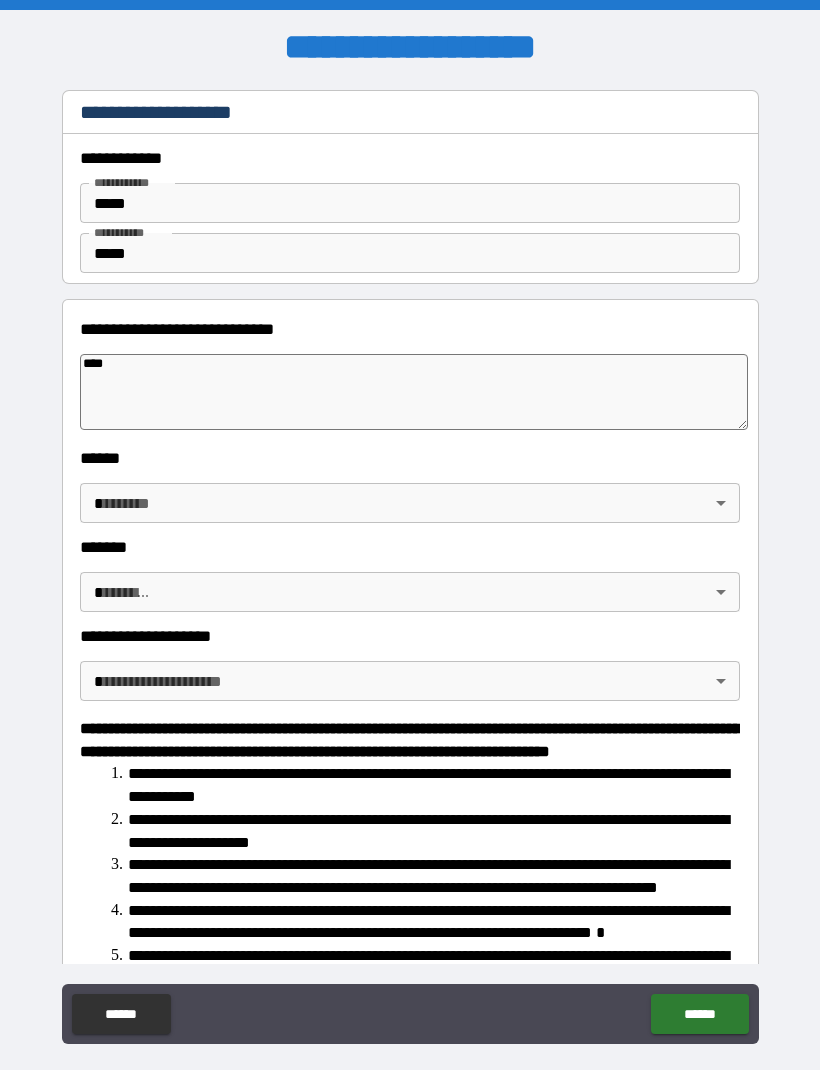 type on "*" 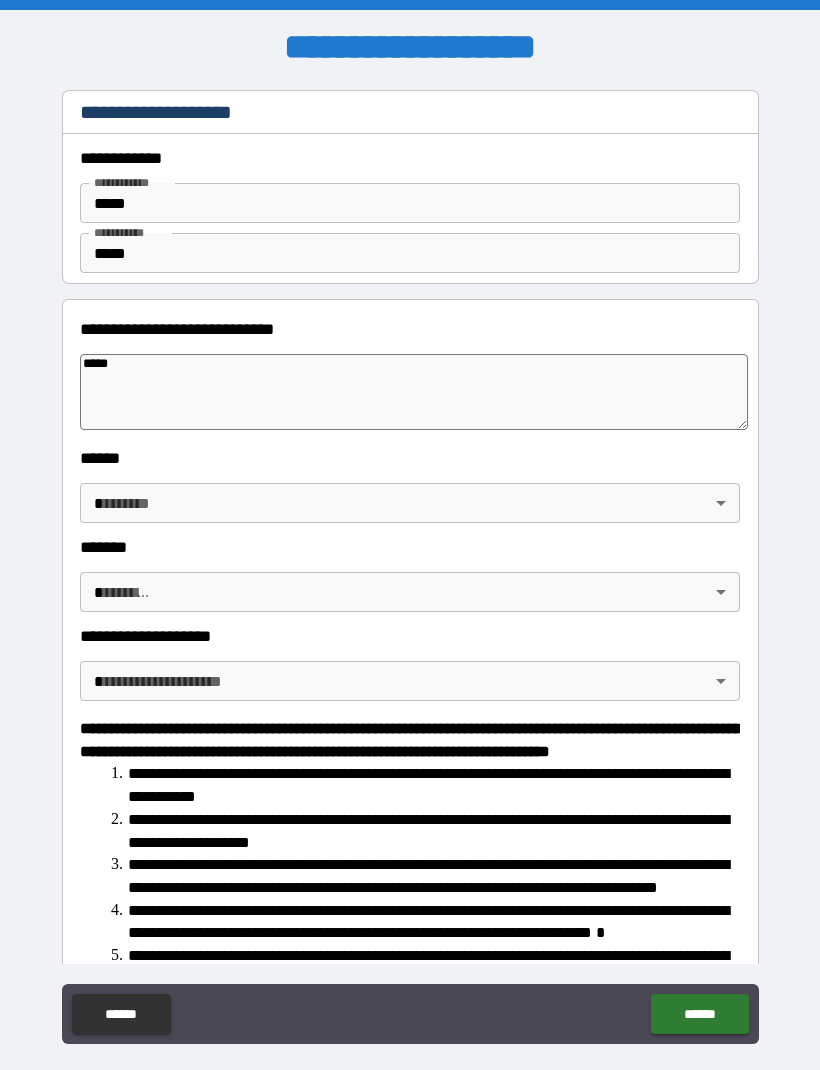 type on "*" 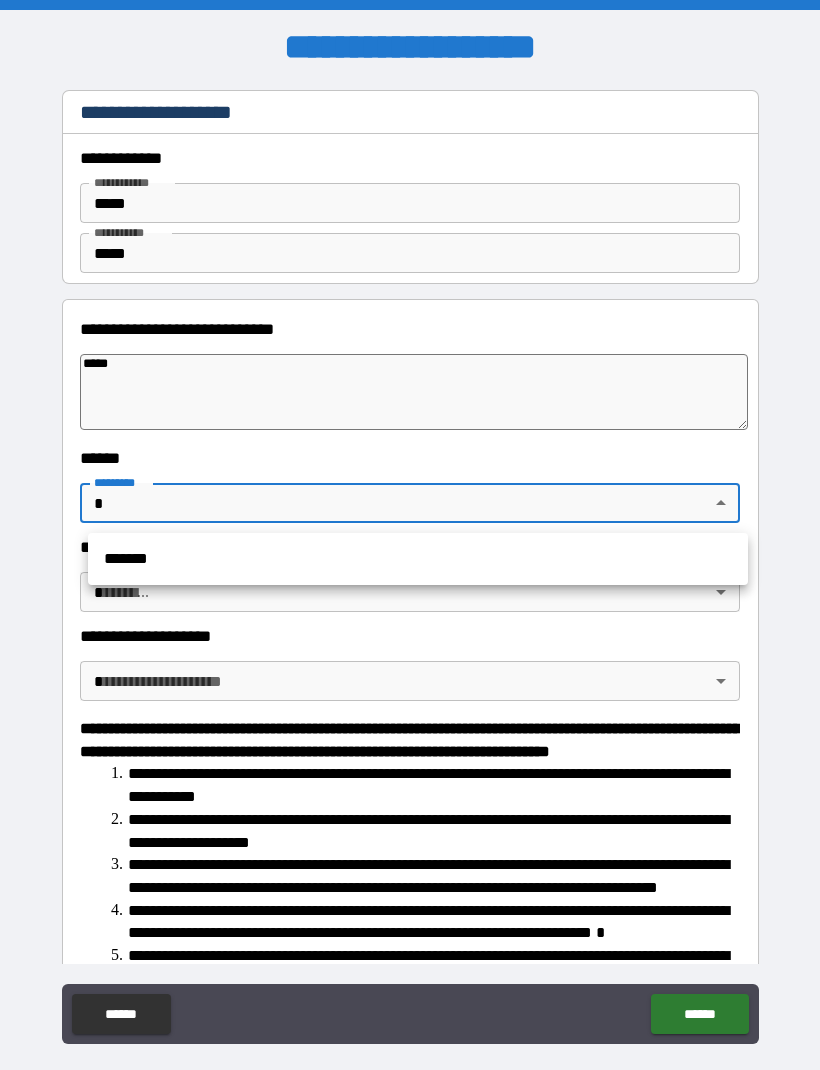 click on "*******" at bounding box center [418, 559] 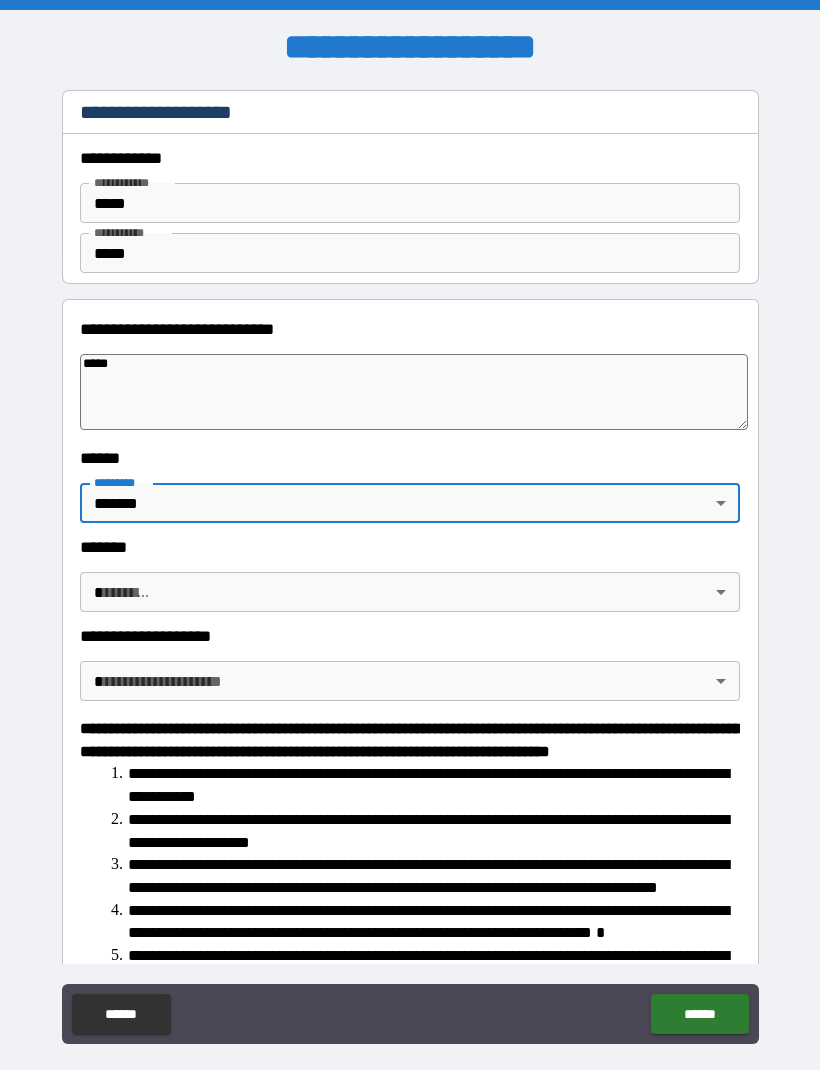 click on "**********" at bounding box center (410, 568) 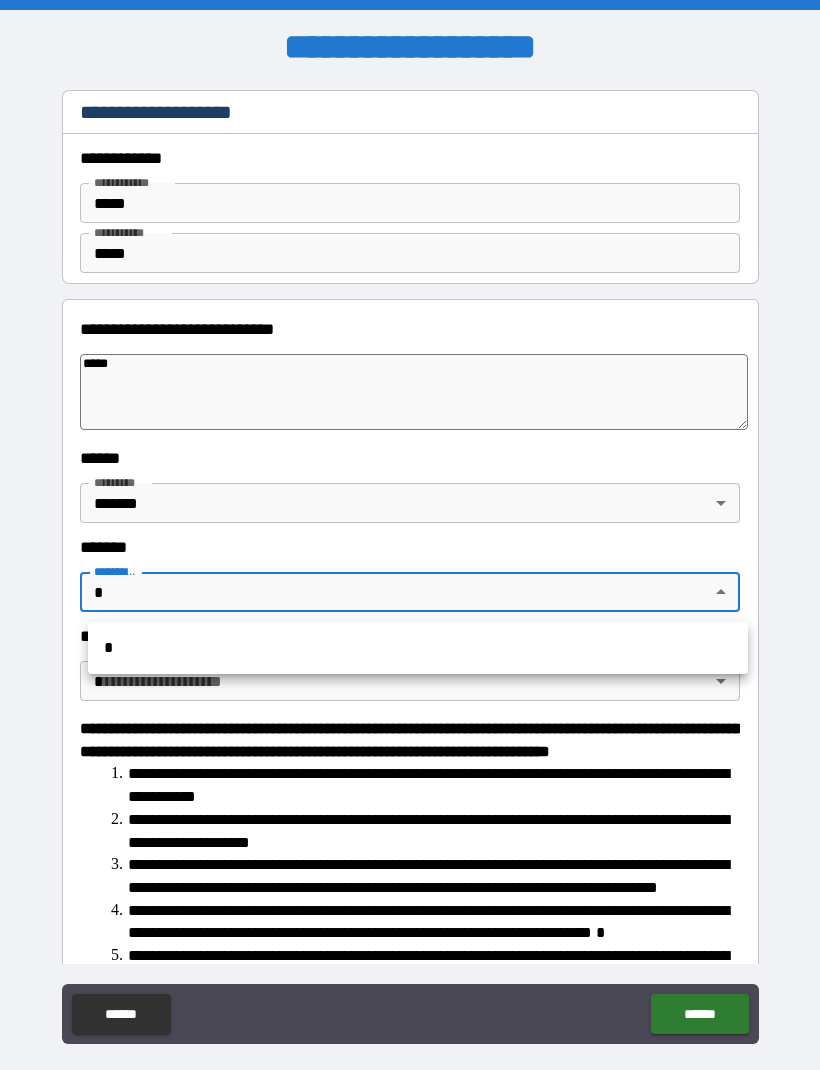 click on "*" at bounding box center (418, 648) 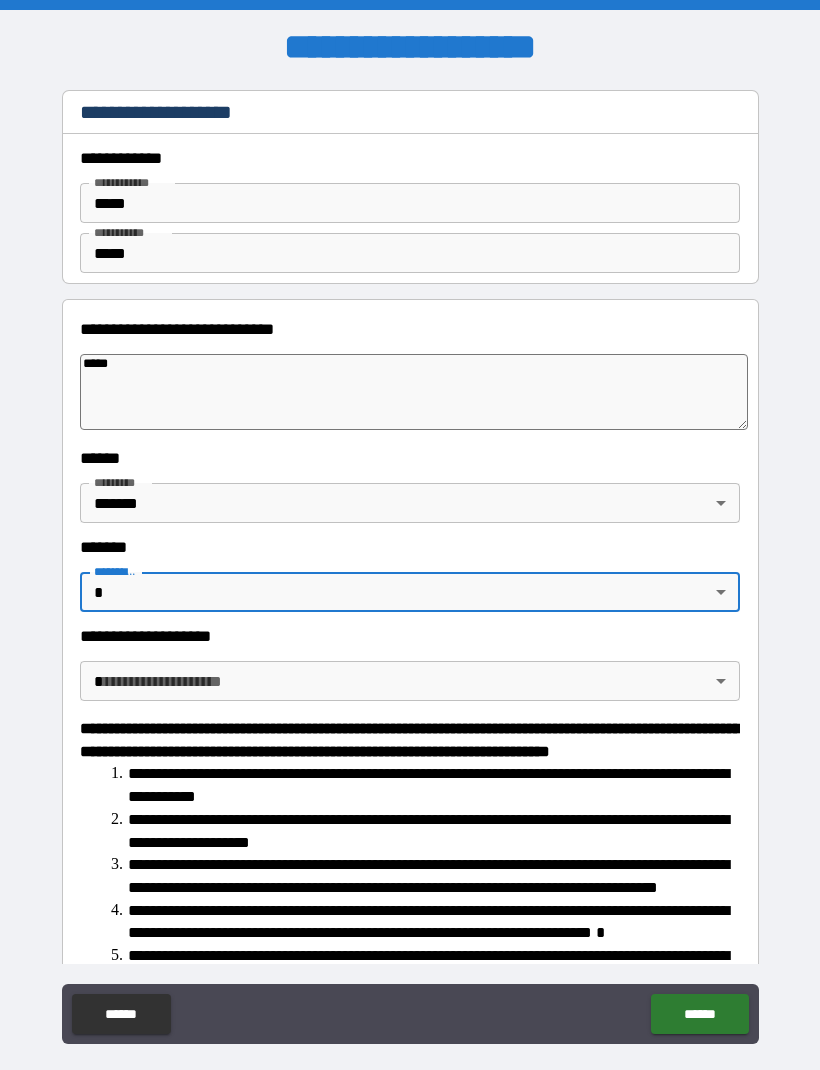 click on "**********" at bounding box center [410, 568] 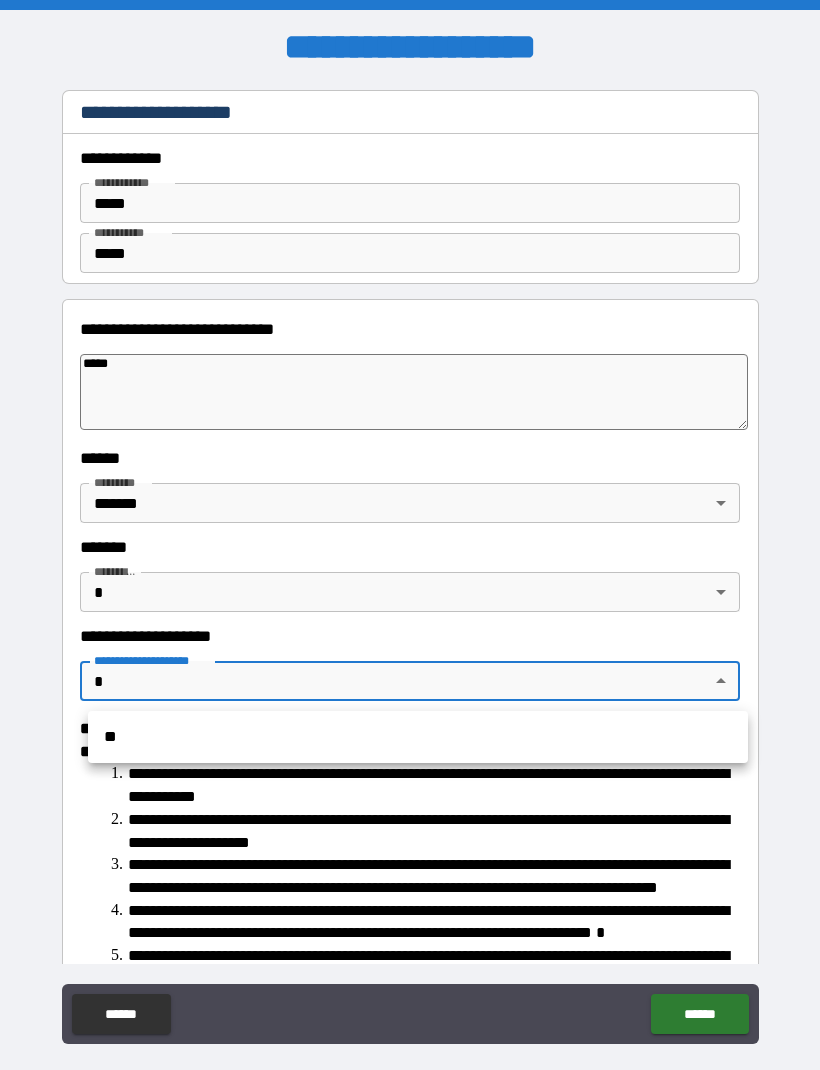 click on "**" at bounding box center (418, 737) 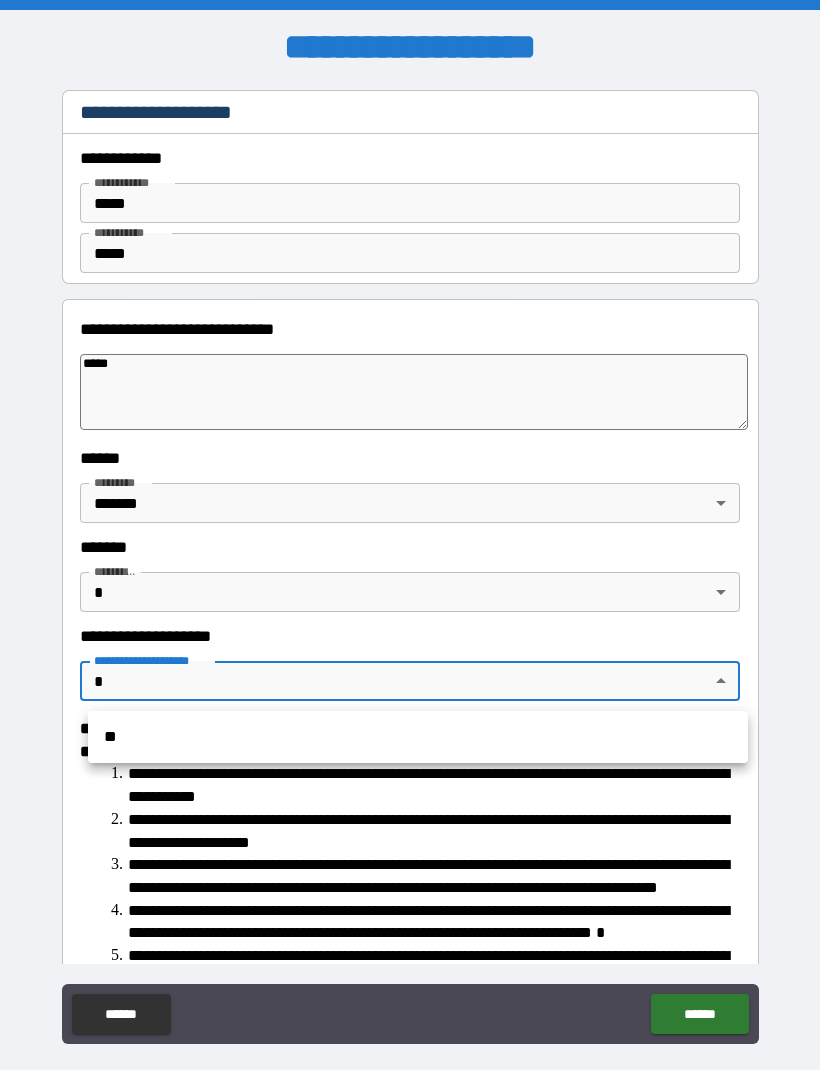 type on "*" 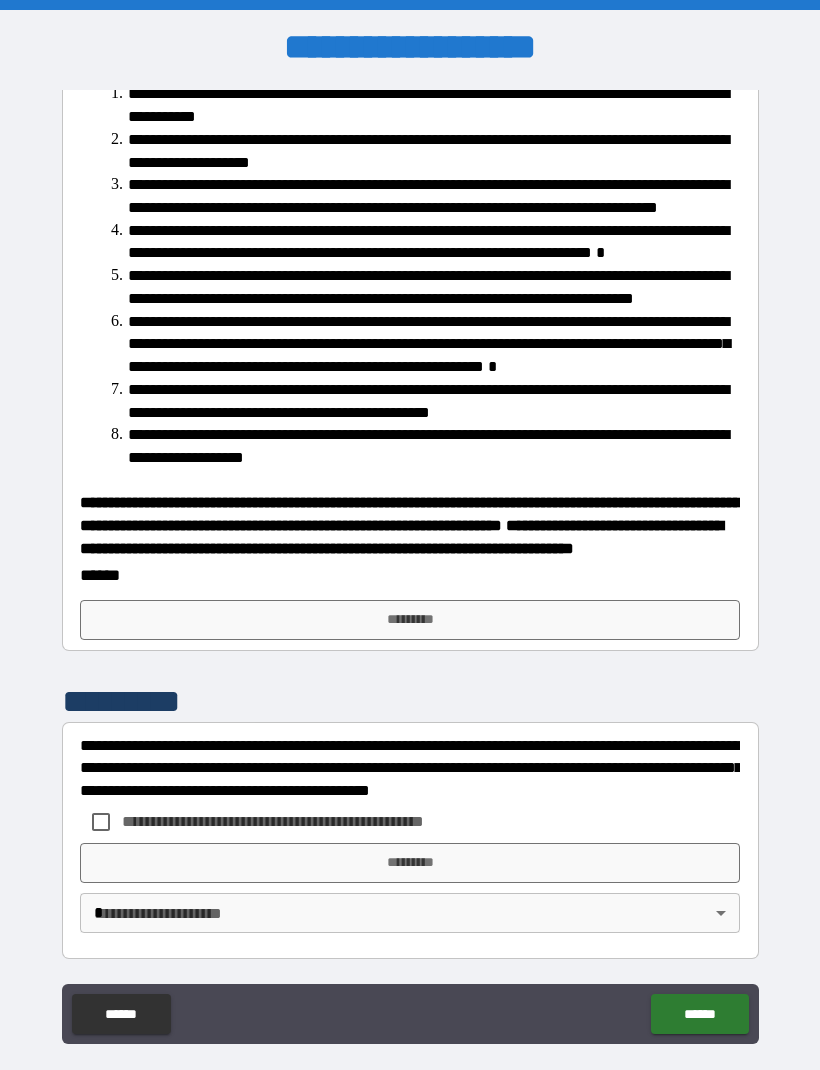 scroll, scrollTop: 791, scrollLeft: 0, axis: vertical 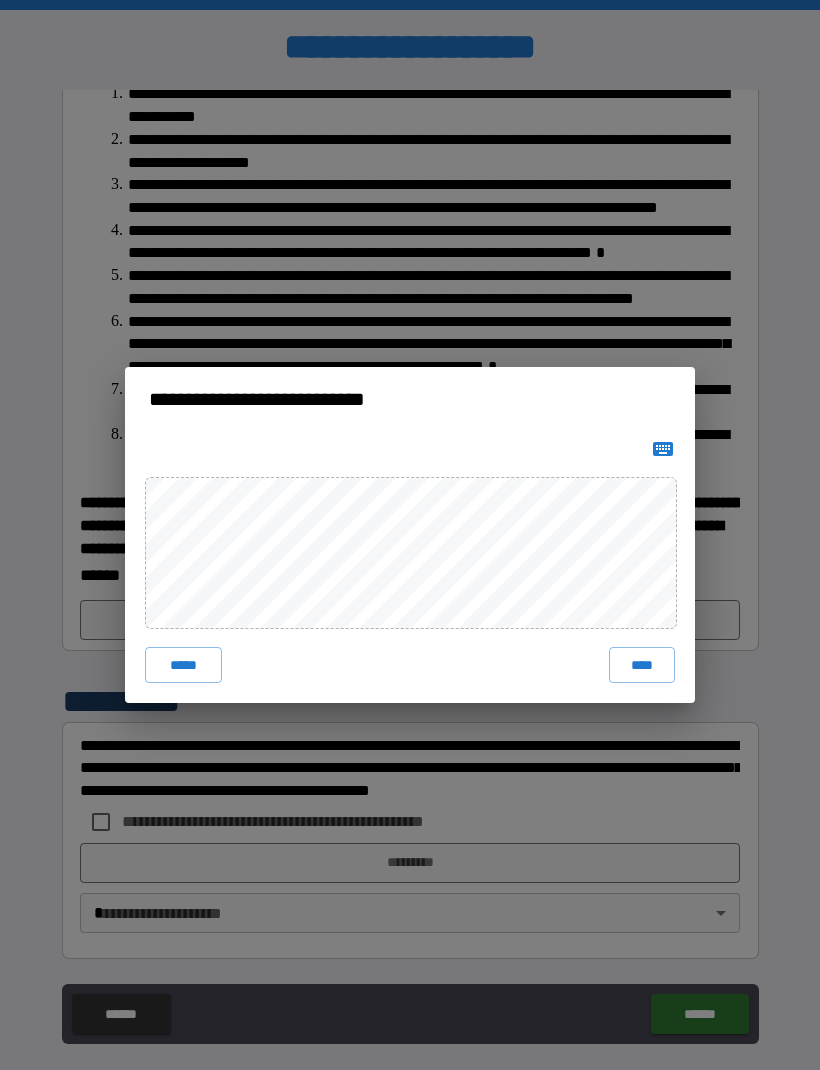 click on "****" at bounding box center (642, 665) 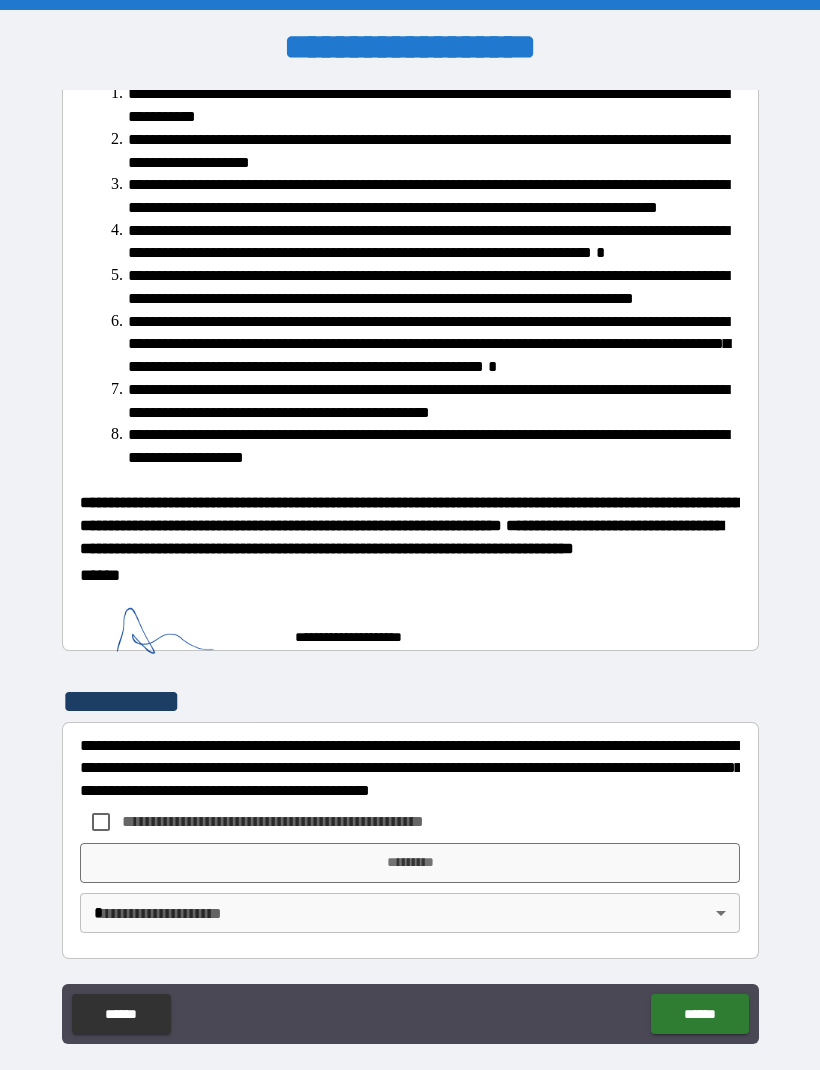 scroll, scrollTop: 785, scrollLeft: 0, axis: vertical 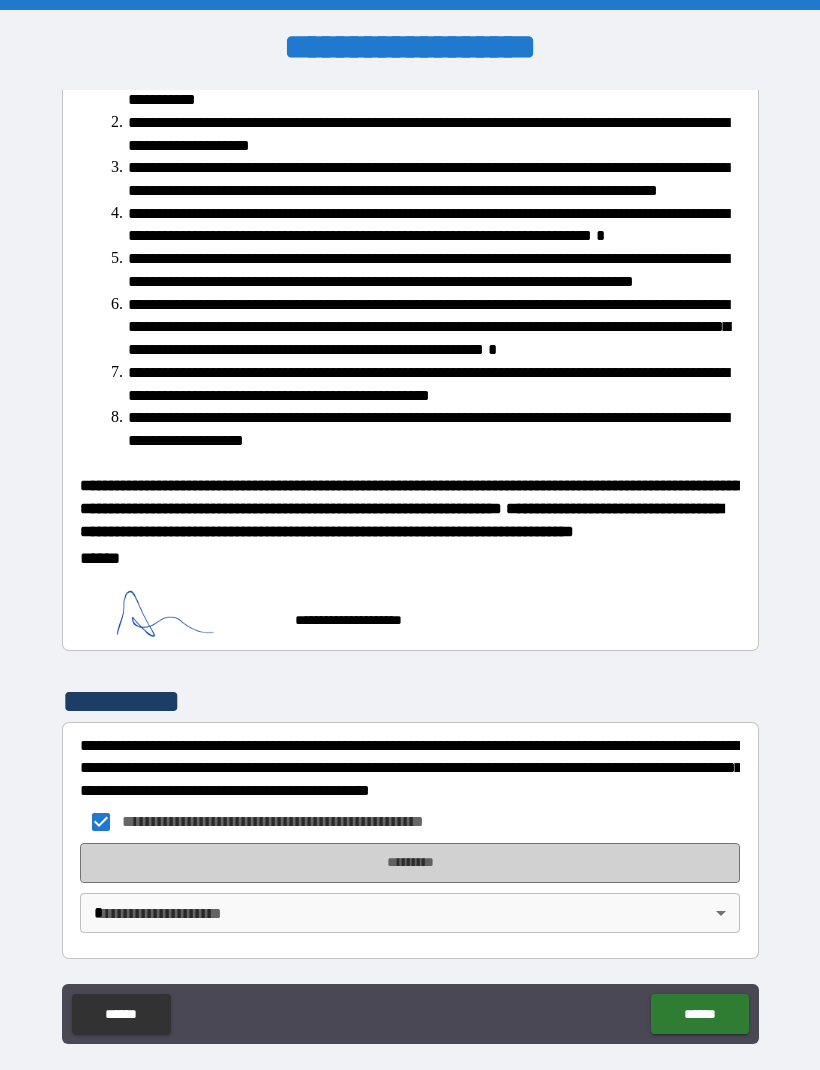 click on "*********" at bounding box center (410, 863) 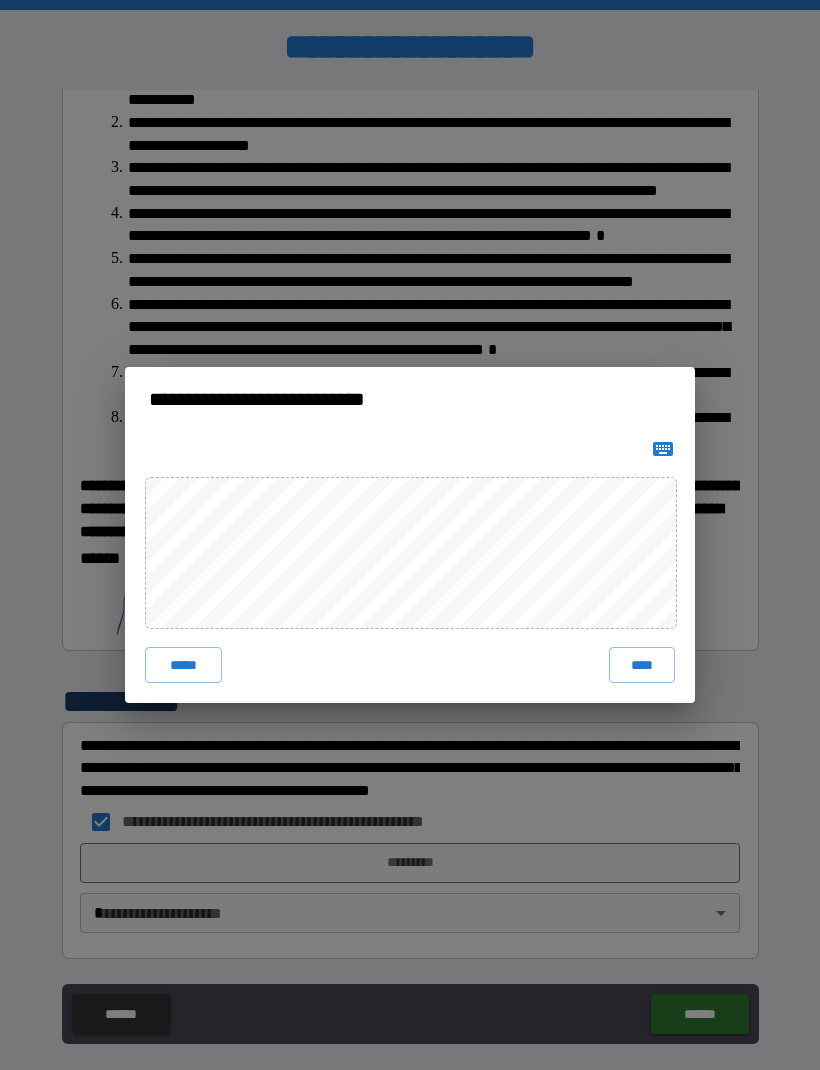 click on "***** ****" at bounding box center [410, 567] 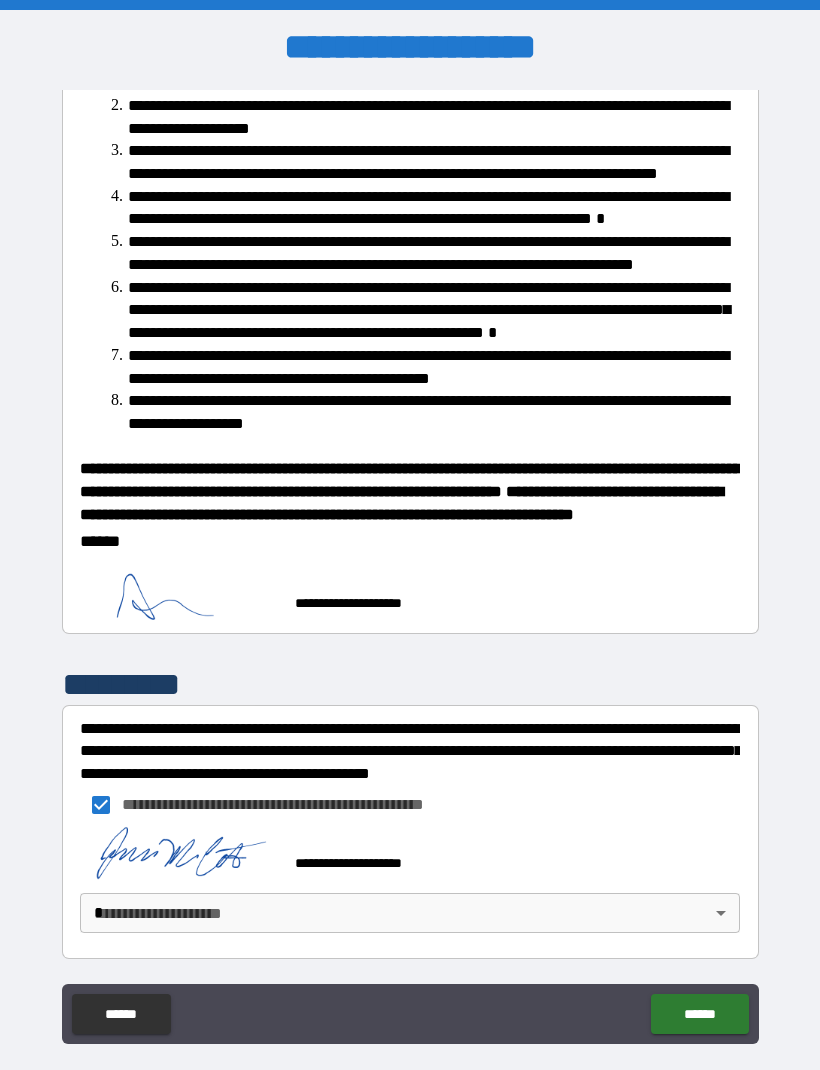 click on "**********" at bounding box center (410, 568) 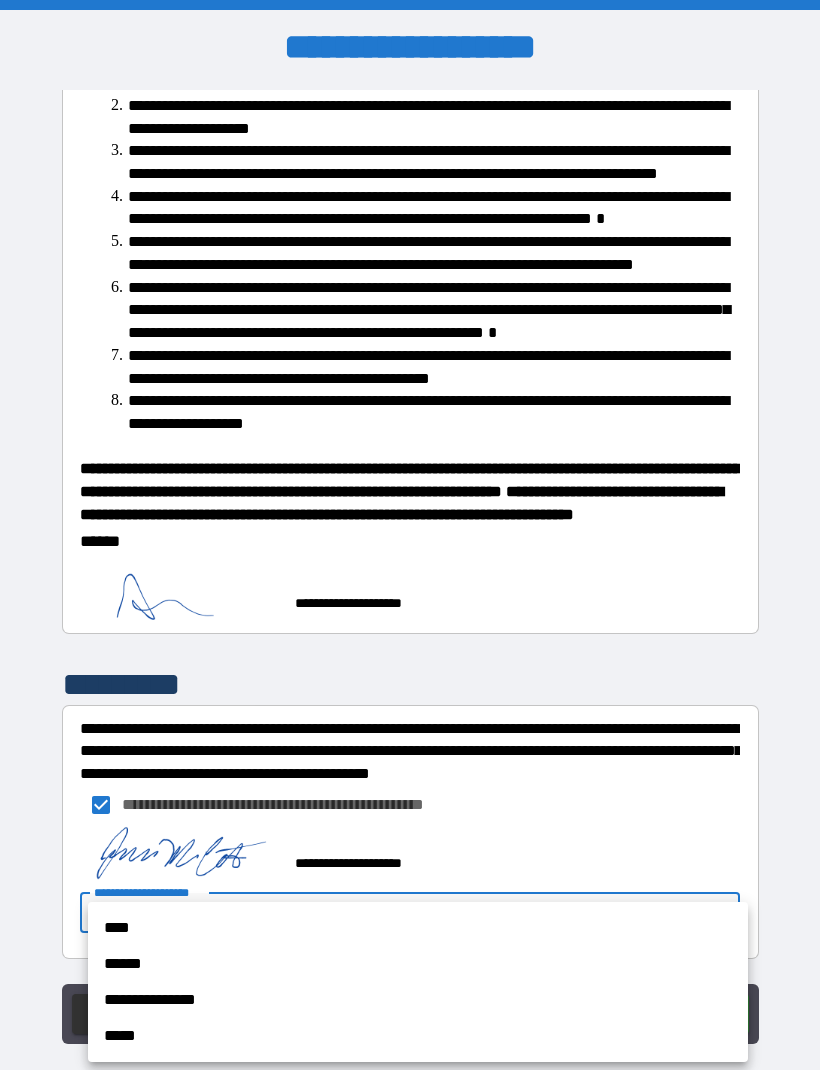 click on "****" at bounding box center (418, 928) 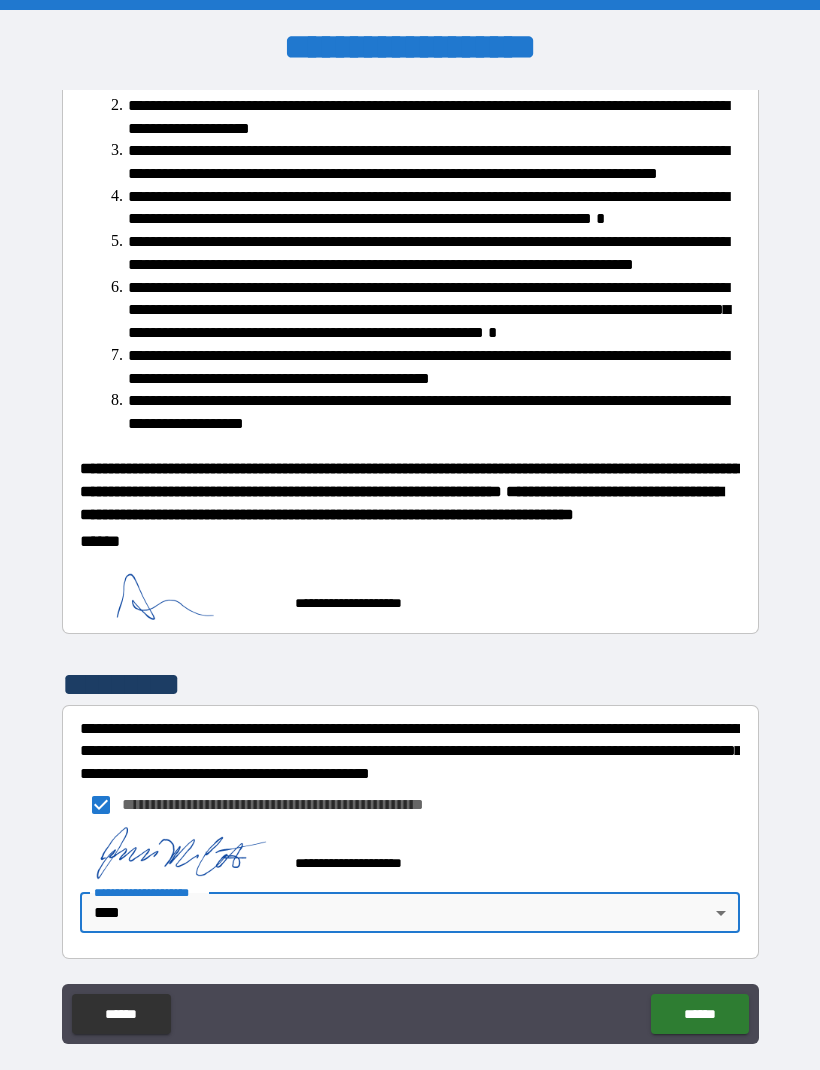scroll, scrollTop: 798, scrollLeft: 0, axis: vertical 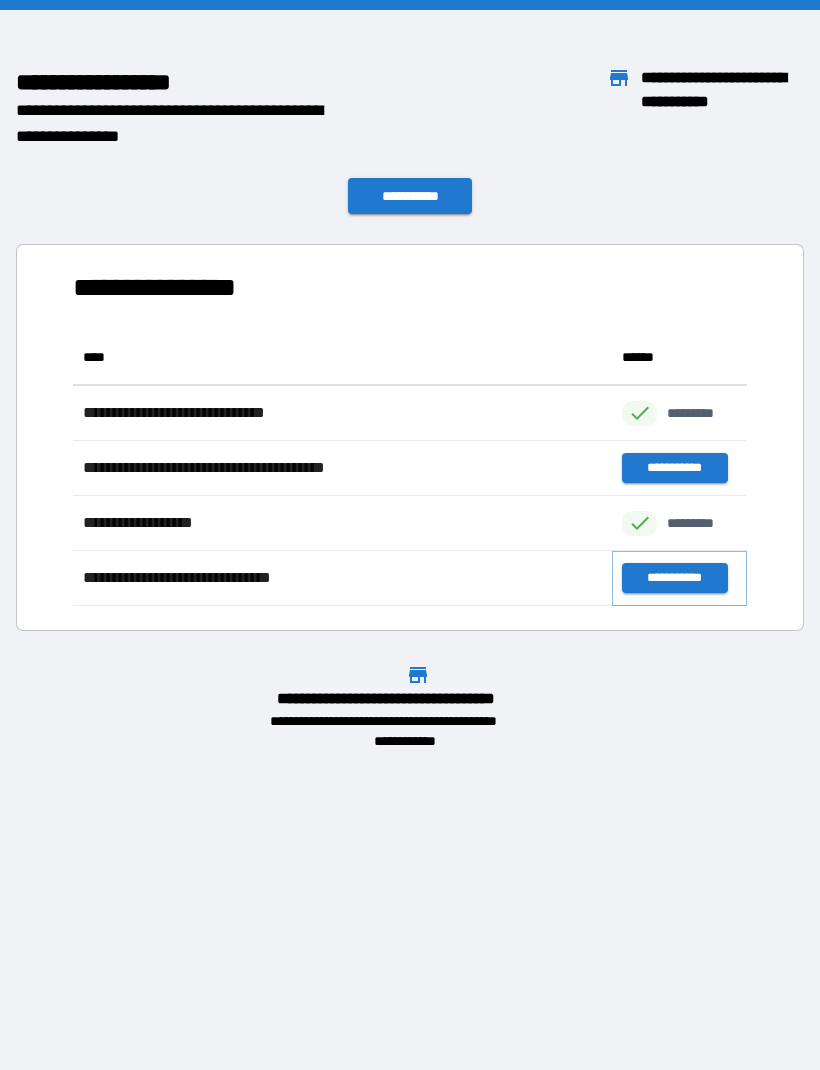 click on "**********" at bounding box center [674, 578] 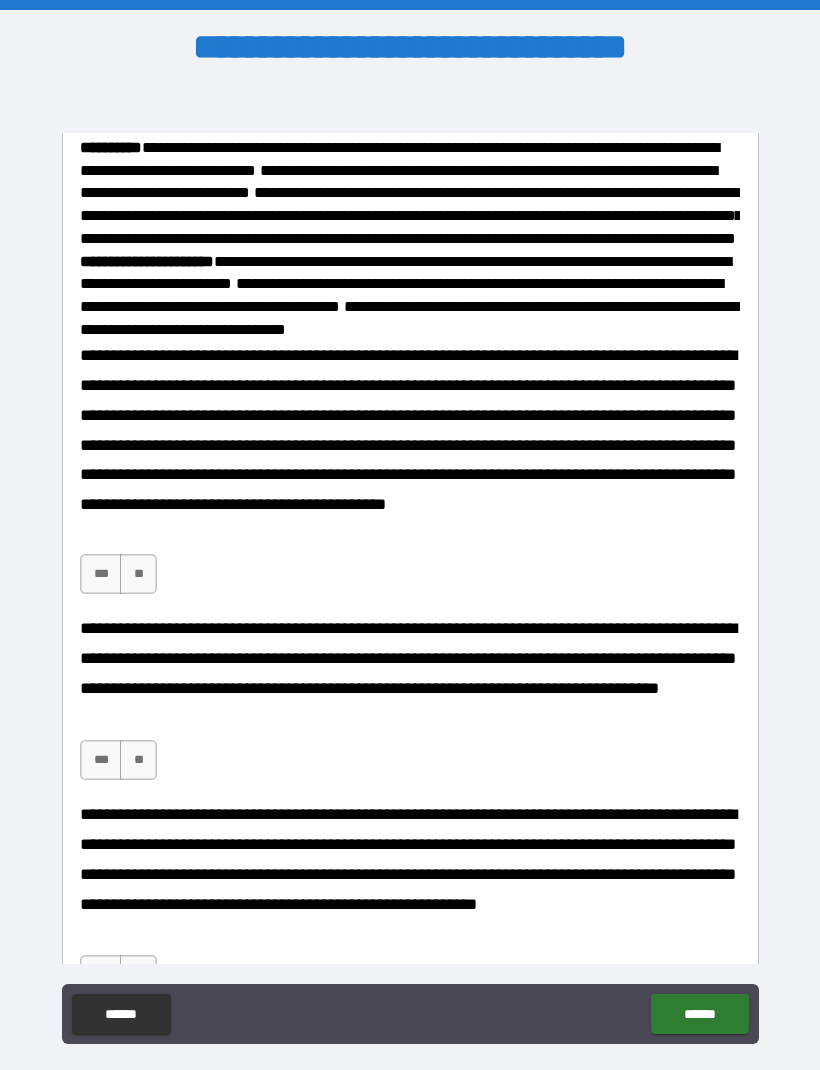 scroll, scrollTop: 281, scrollLeft: 0, axis: vertical 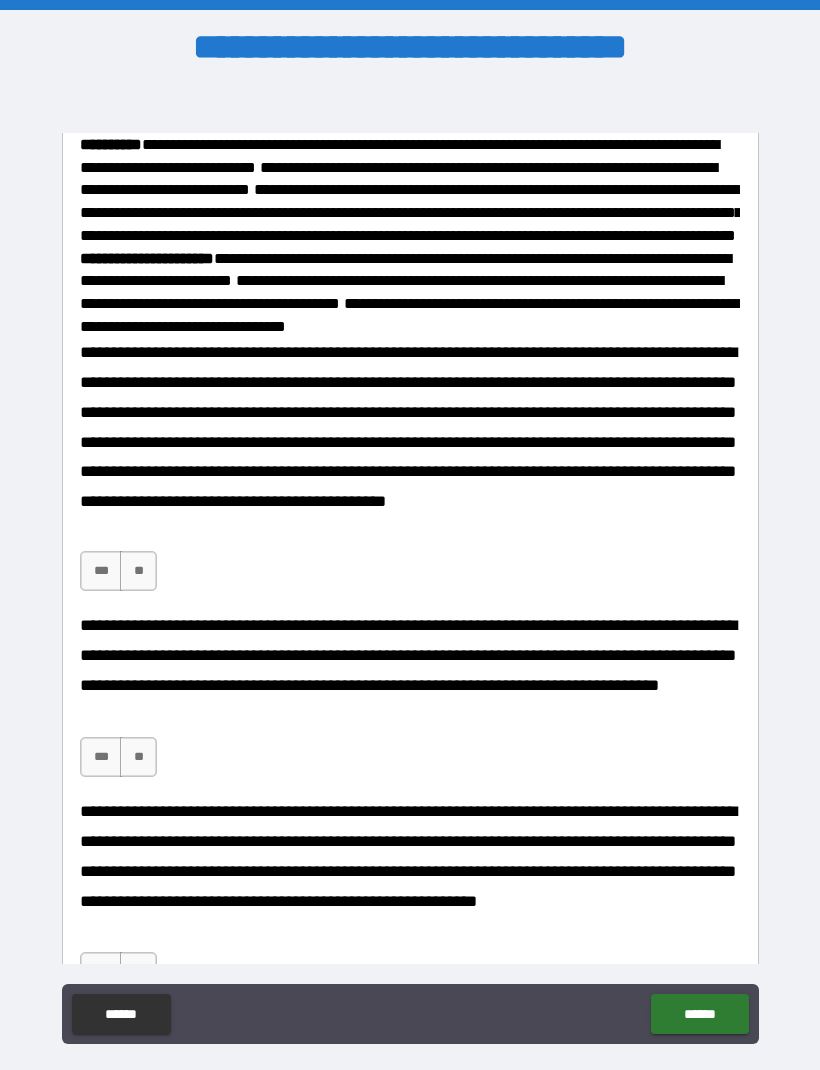 click on "**" at bounding box center (138, 571) 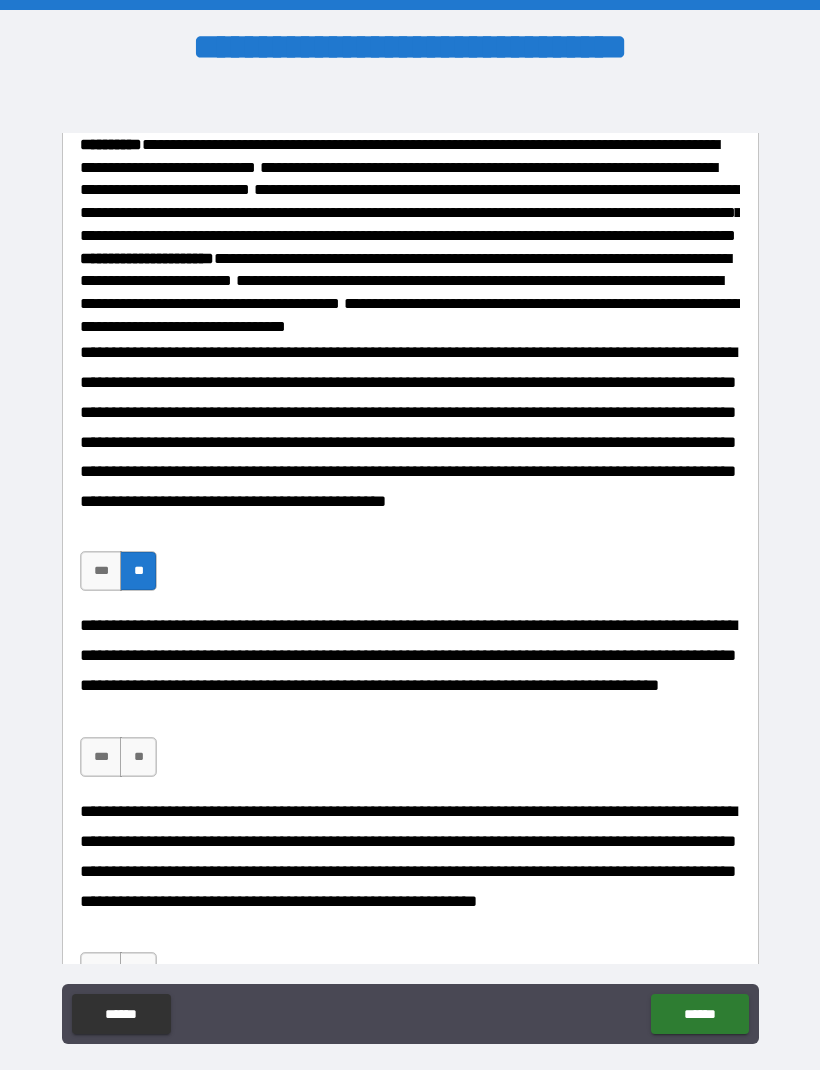 click on "**" at bounding box center [138, 757] 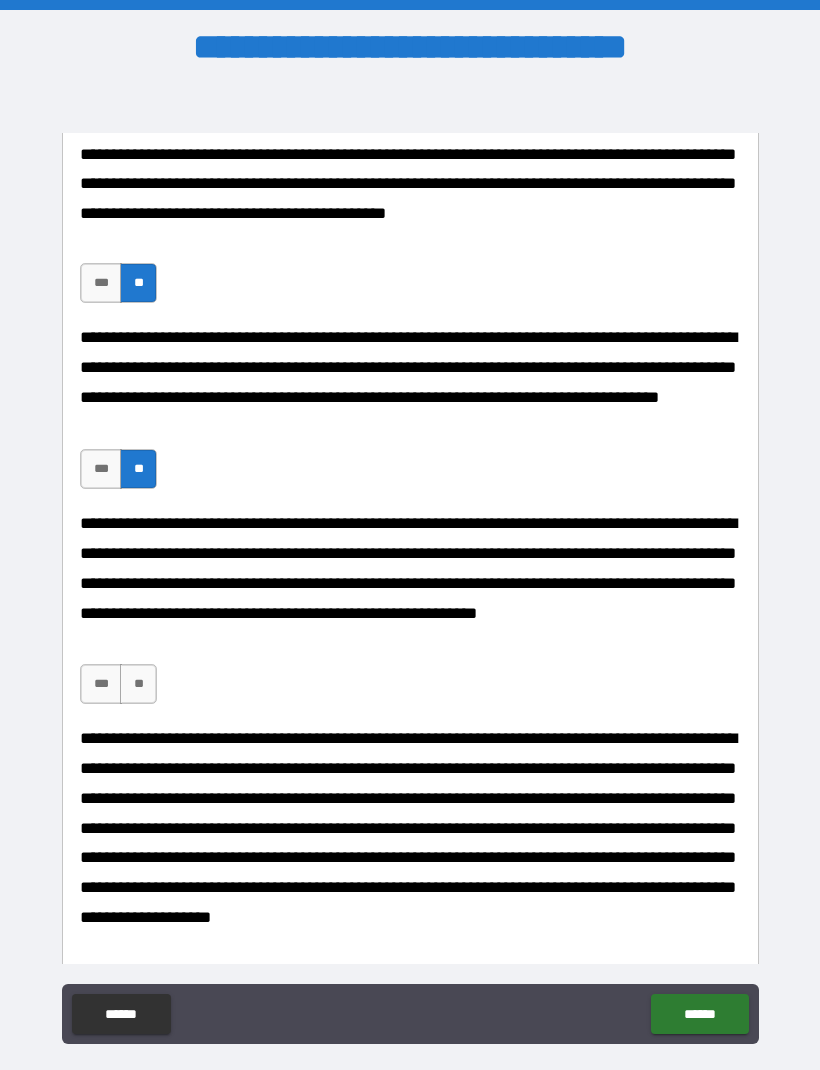 scroll, scrollTop: 702, scrollLeft: 0, axis: vertical 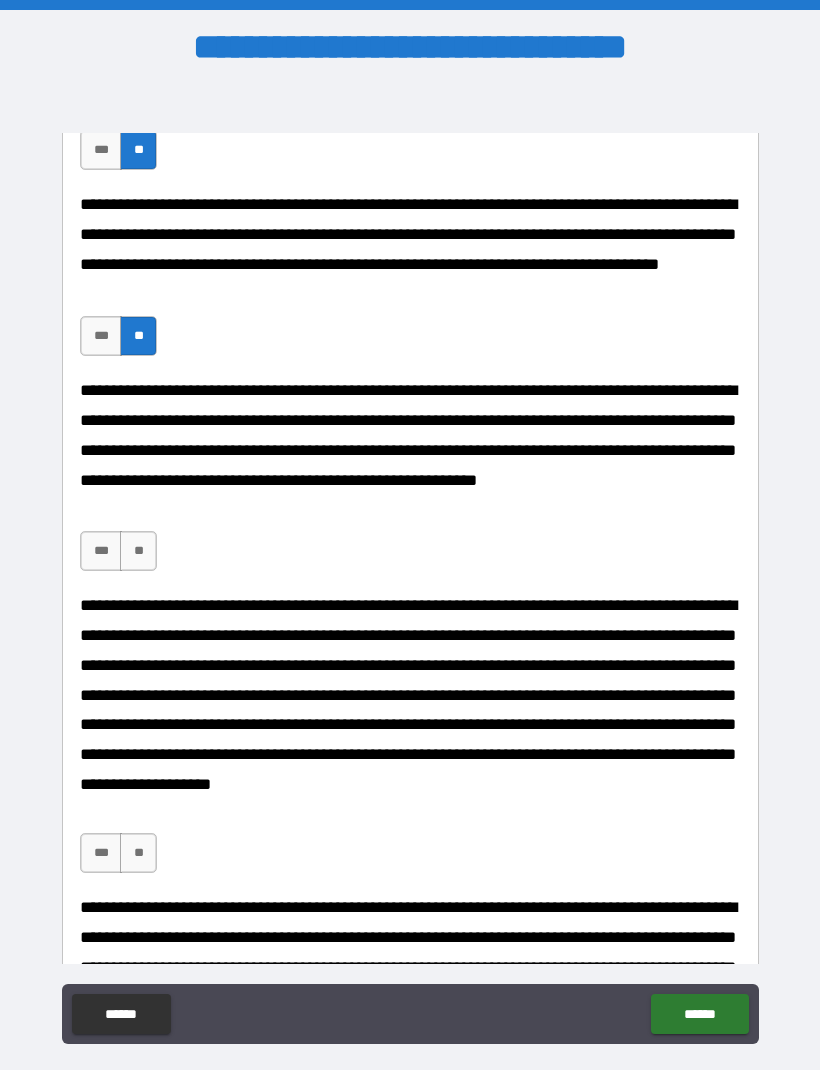 click on "***" at bounding box center [101, 551] 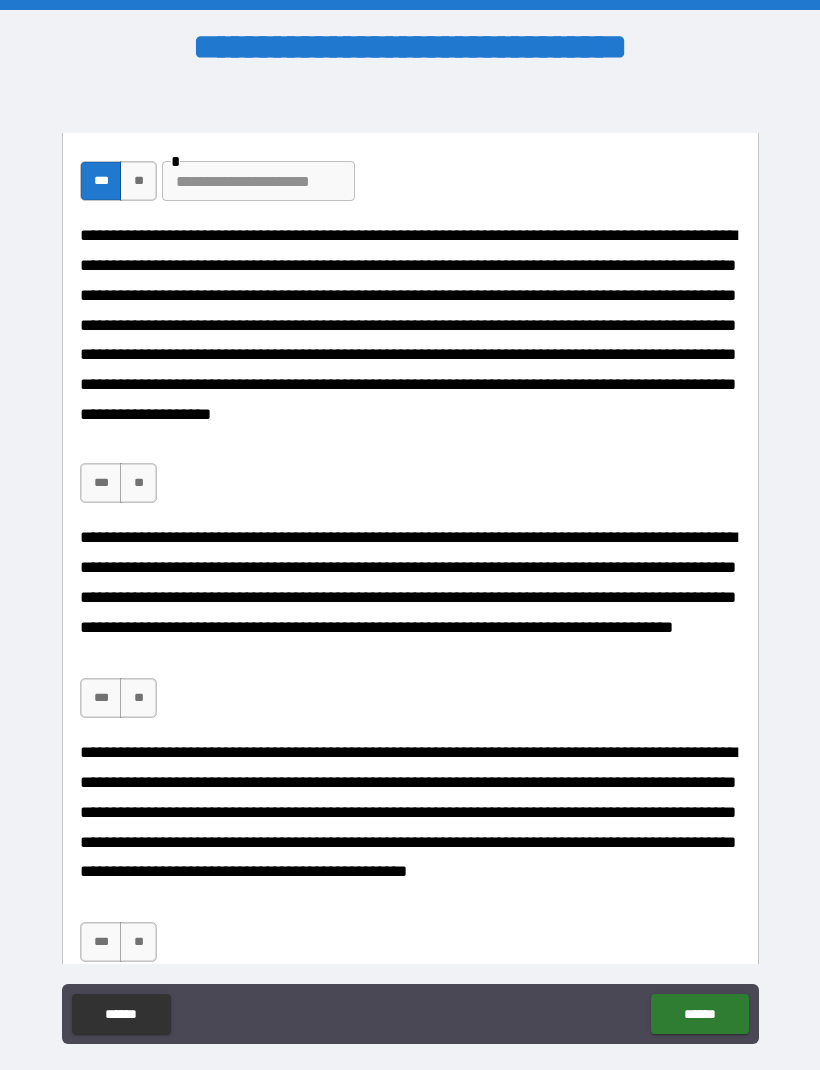 scroll, scrollTop: 1070, scrollLeft: 0, axis: vertical 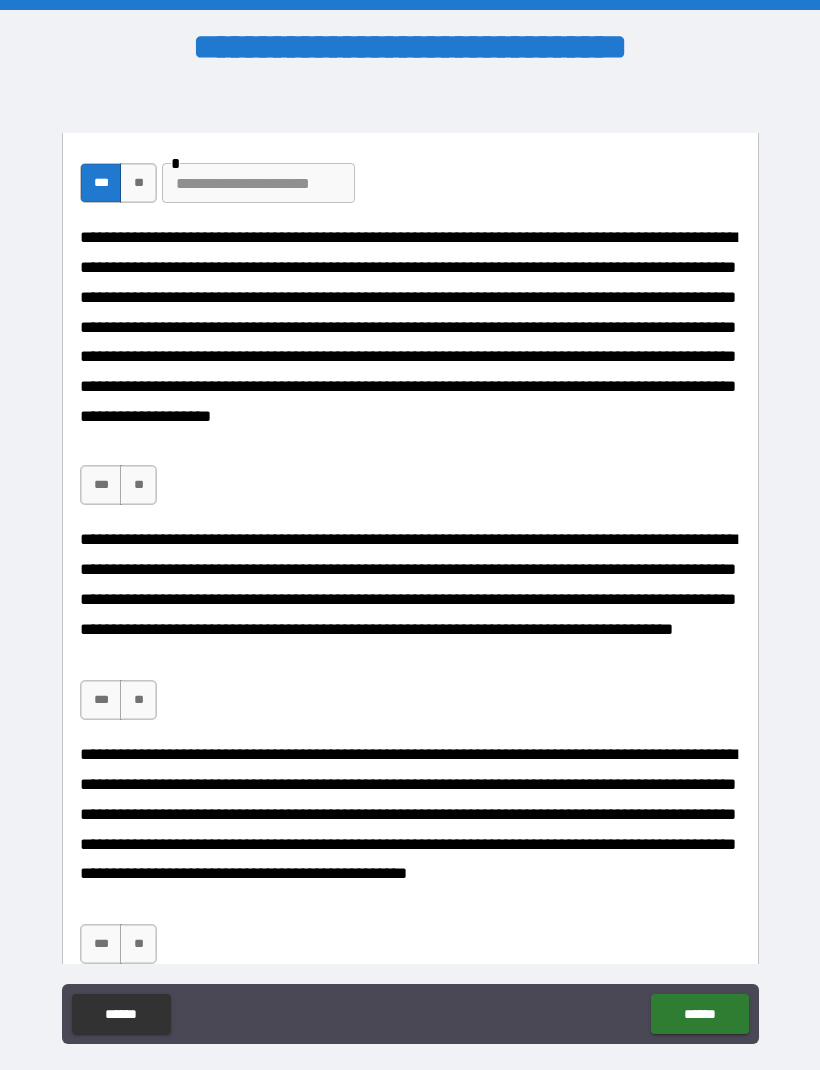 click on "**" at bounding box center (138, 485) 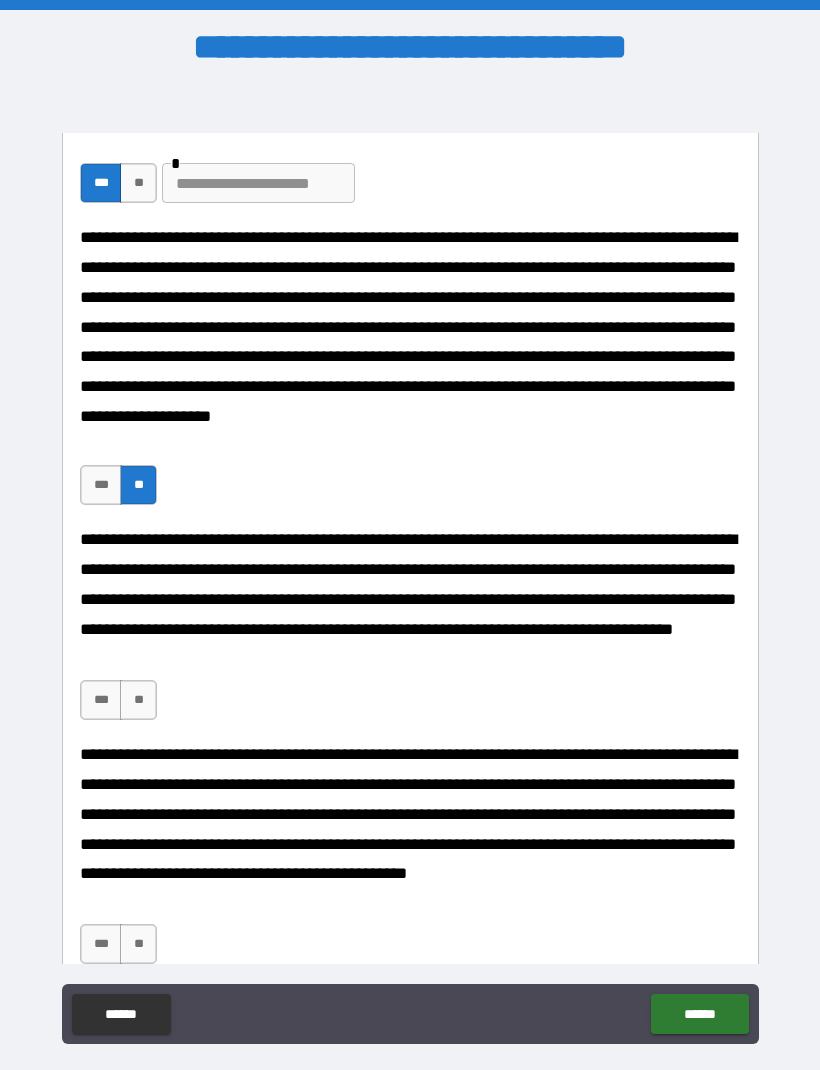 click on "***" at bounding box center (101, 485) 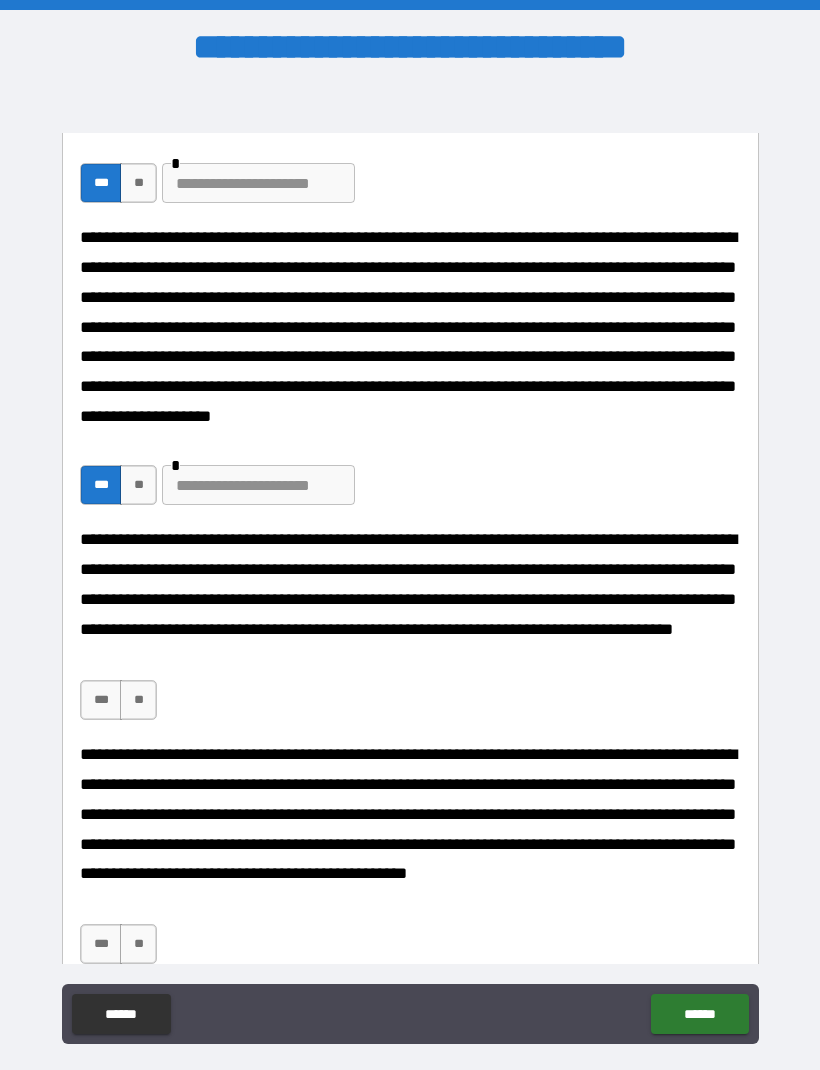click on "**" at bounding box center (138, 485) 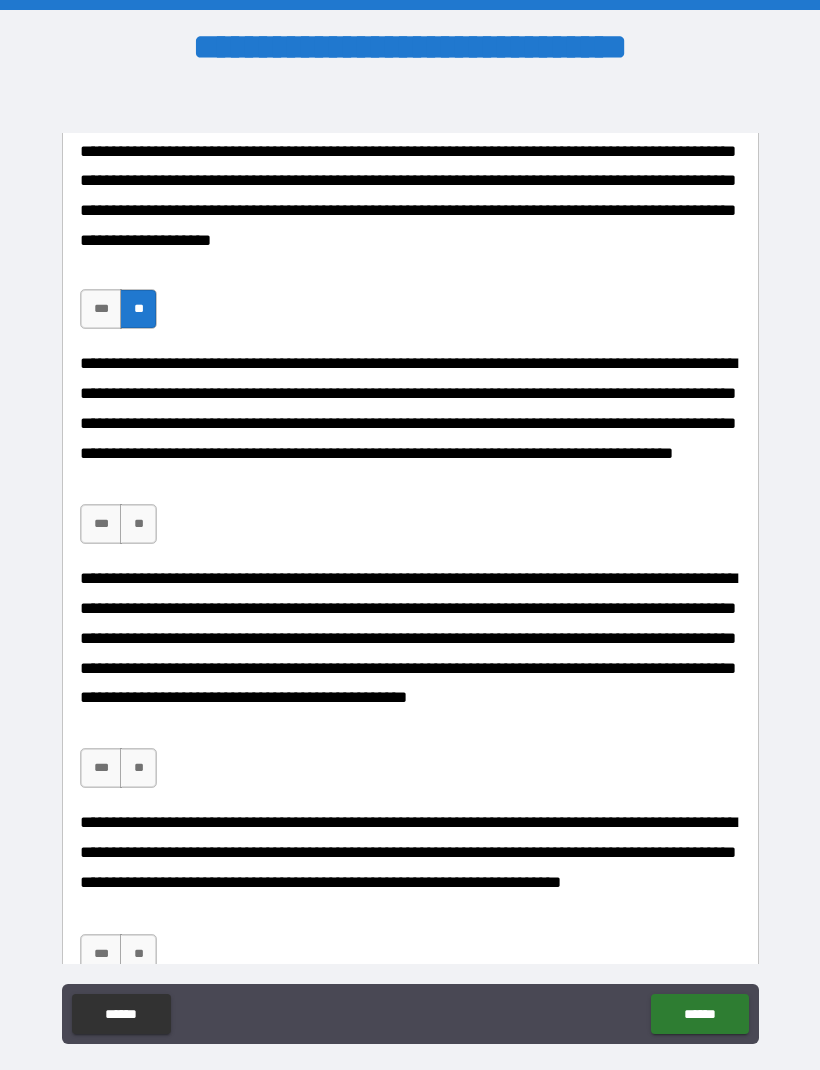 scroll, scrollTop: 1264, scrollLeft: 0, axis: vertical 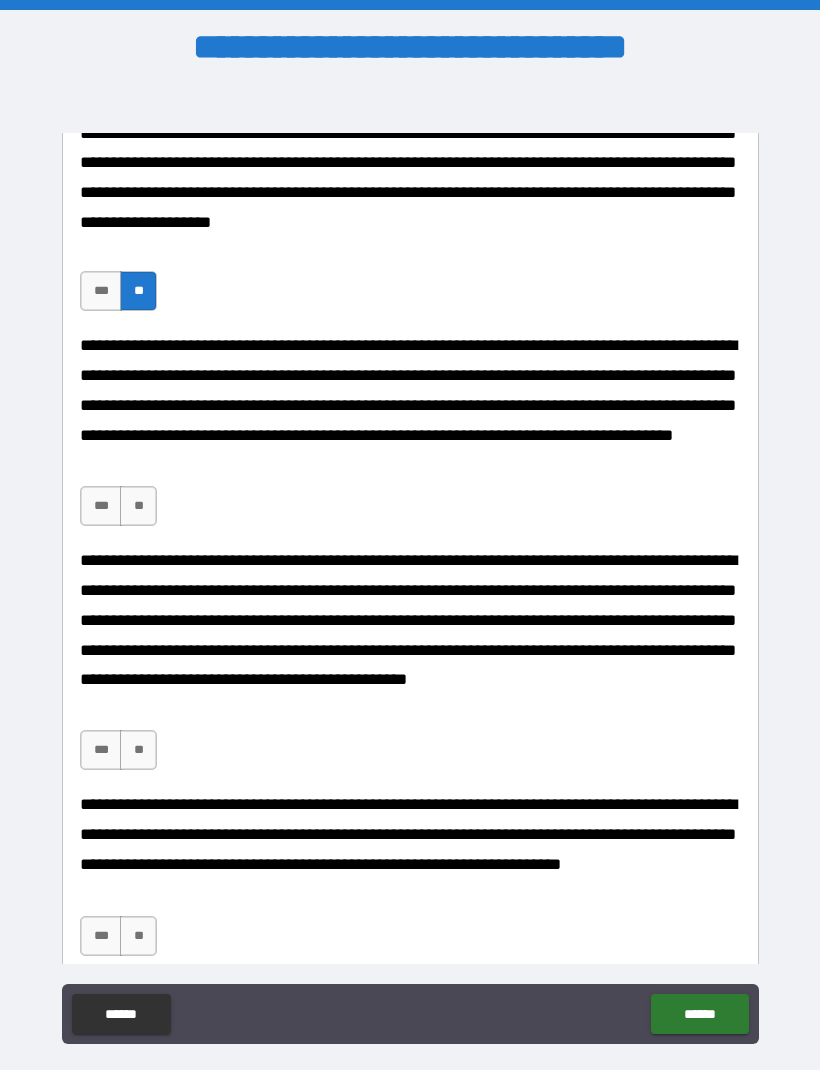 click on "**********" at bounding box center (410, 438) 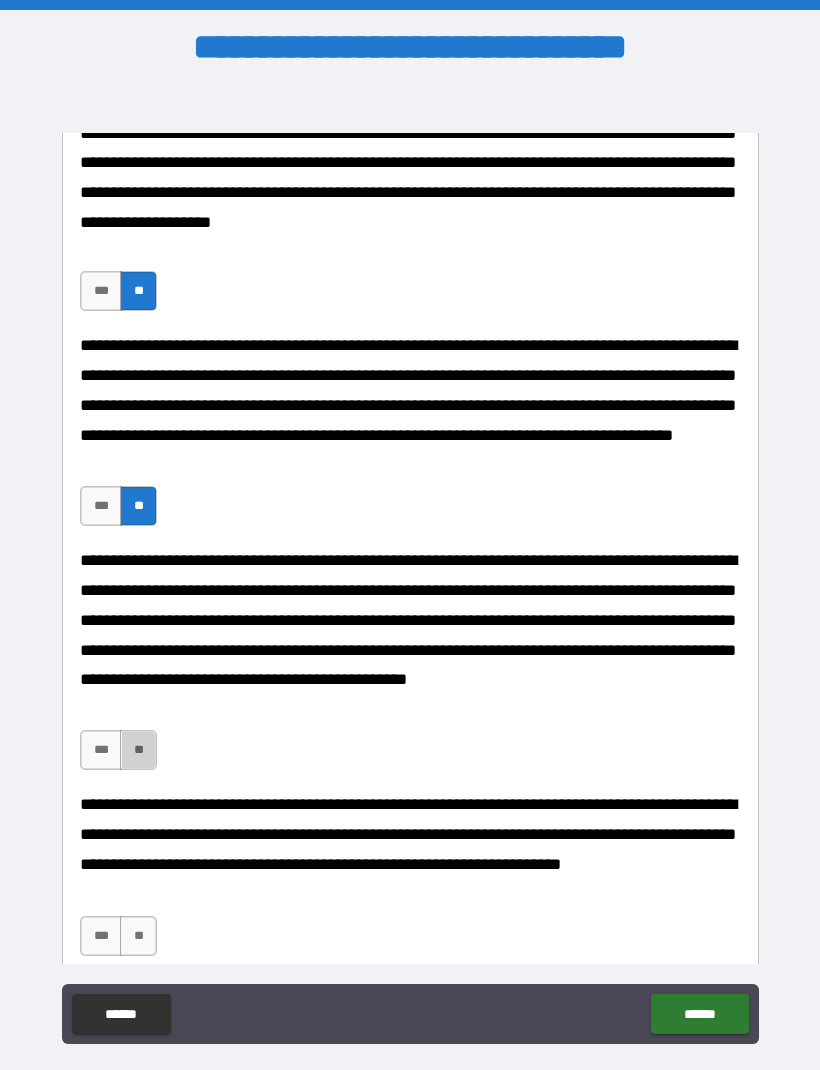 click on "**" at bounding box center [138, 750] 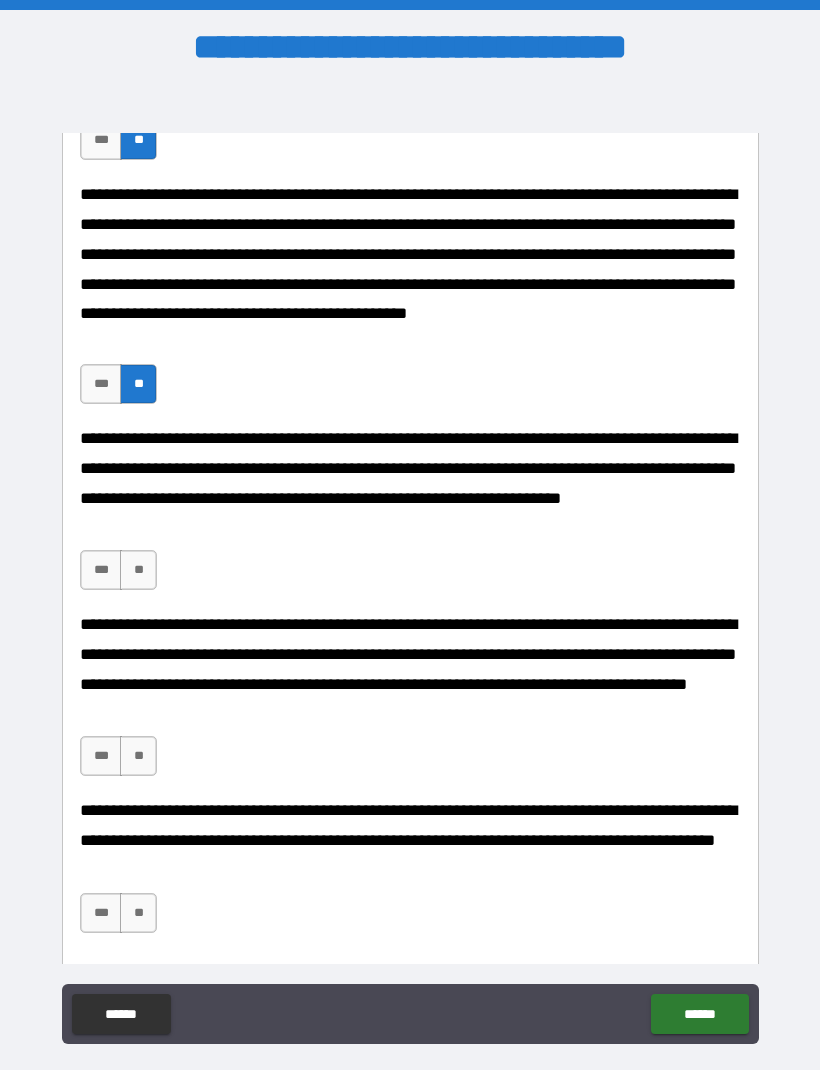 scroll, scrollTop: 1638, scrollLeft: 0, axis: vertical 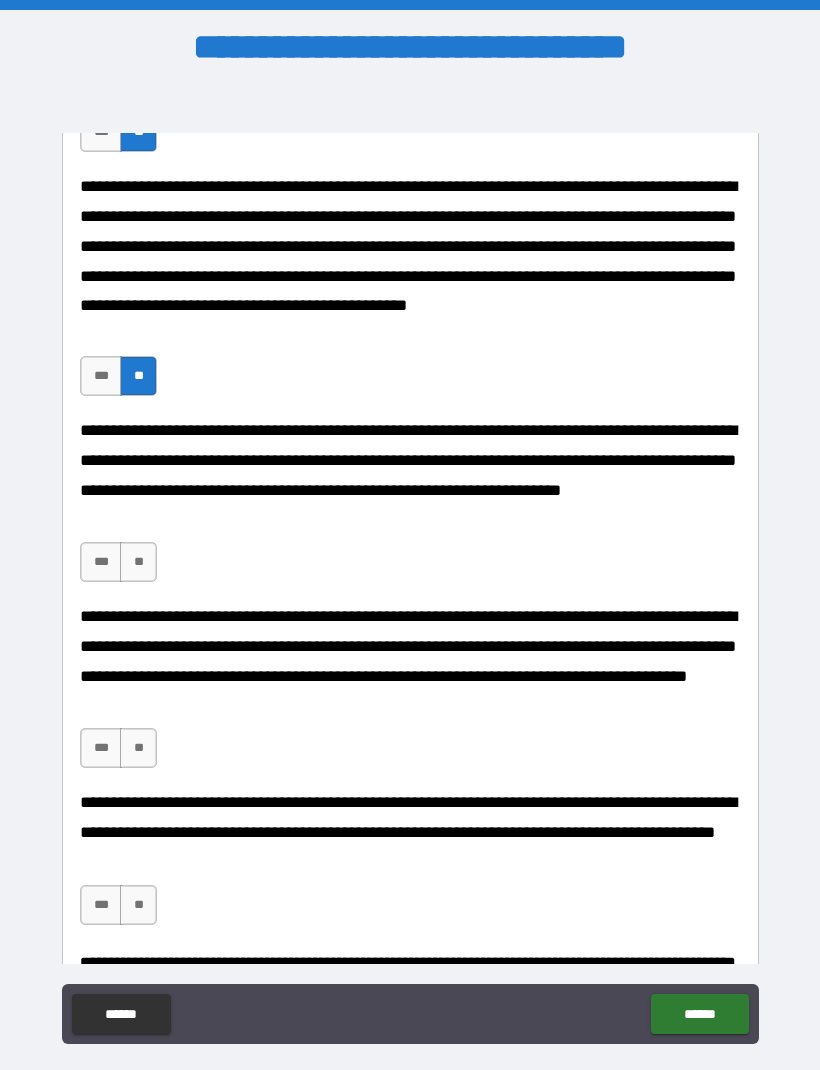 click on "**" at bounding box center [138, 562] 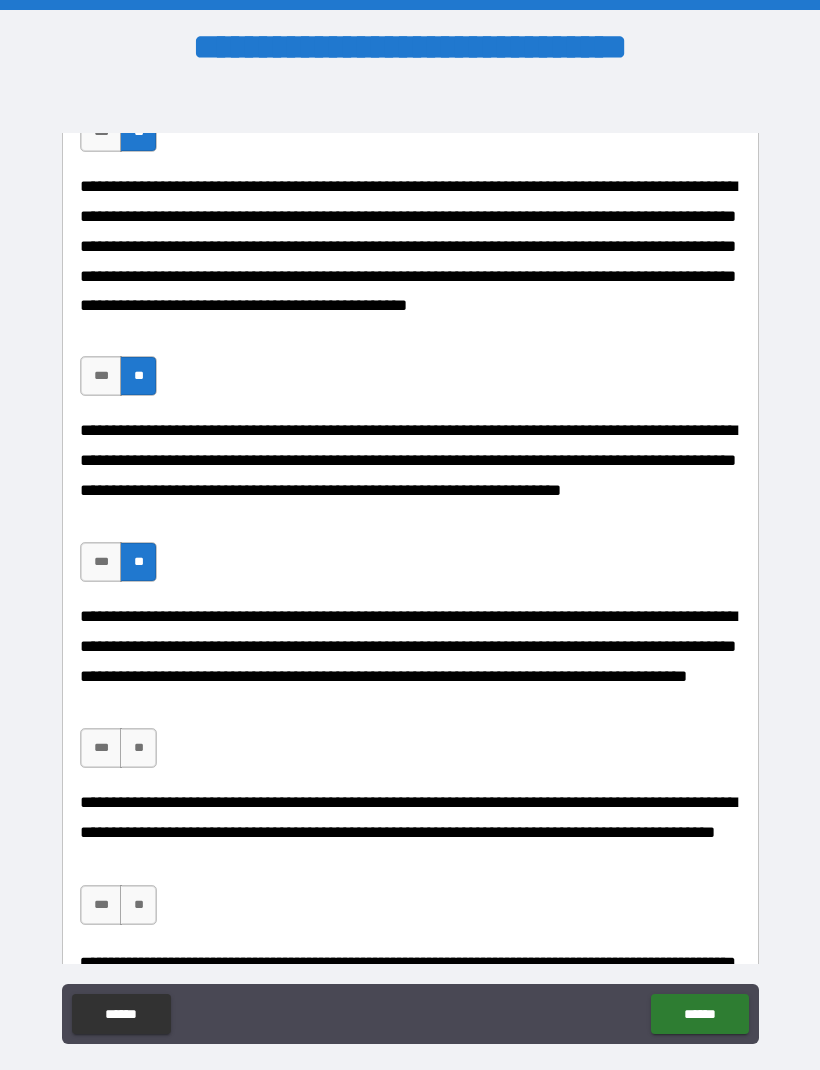 click on "**" at bounding box center [138, 748] 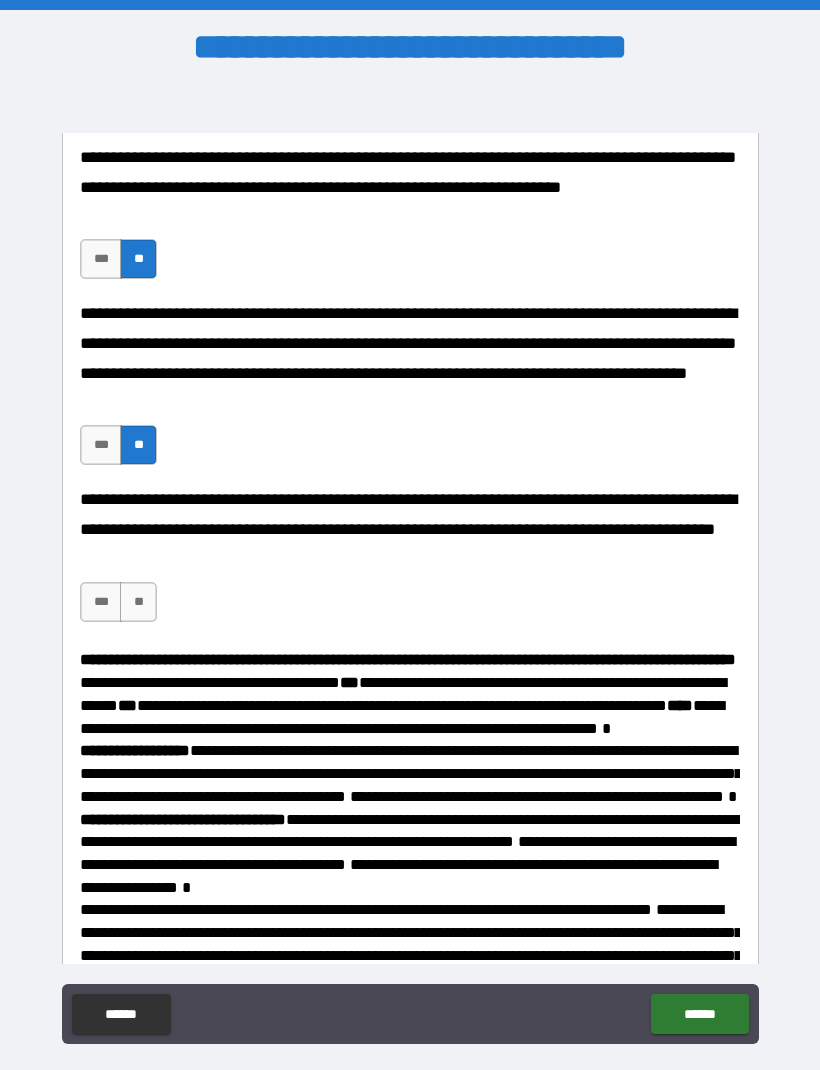 click on "**" at bounding box center [138, 602] 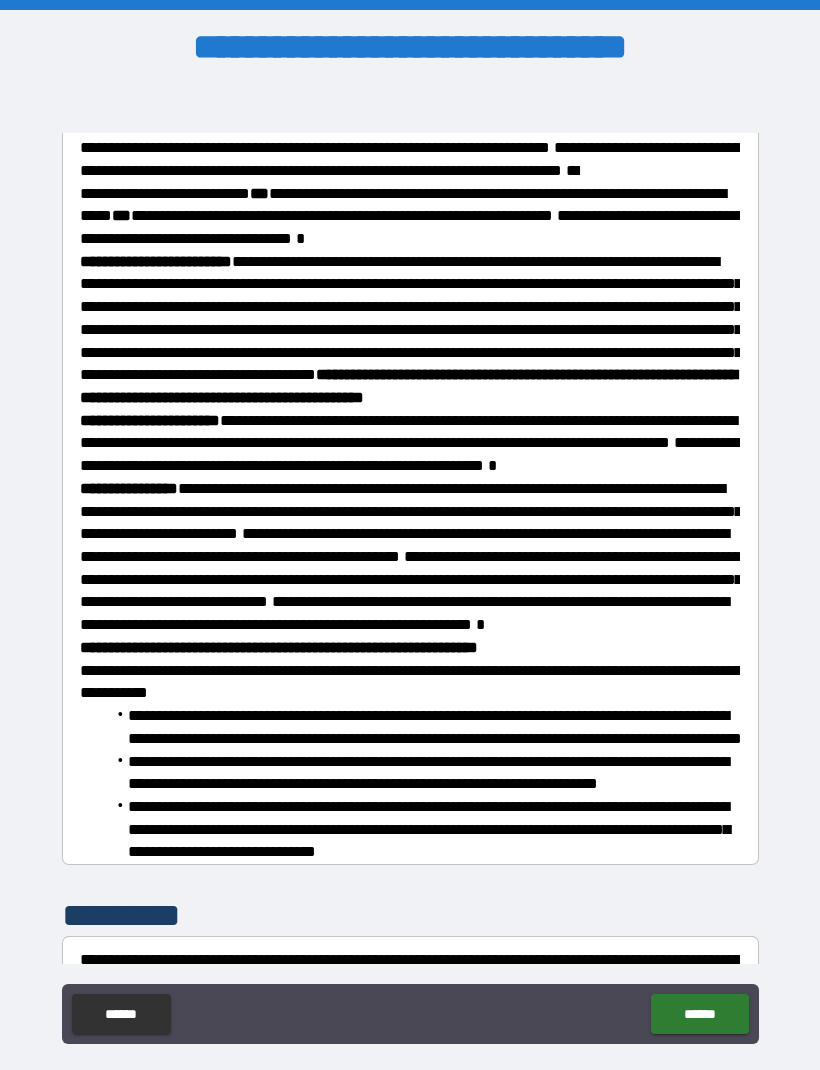 scroll, scrollTop: 3452, scrollLeft: 0, axis: vertical 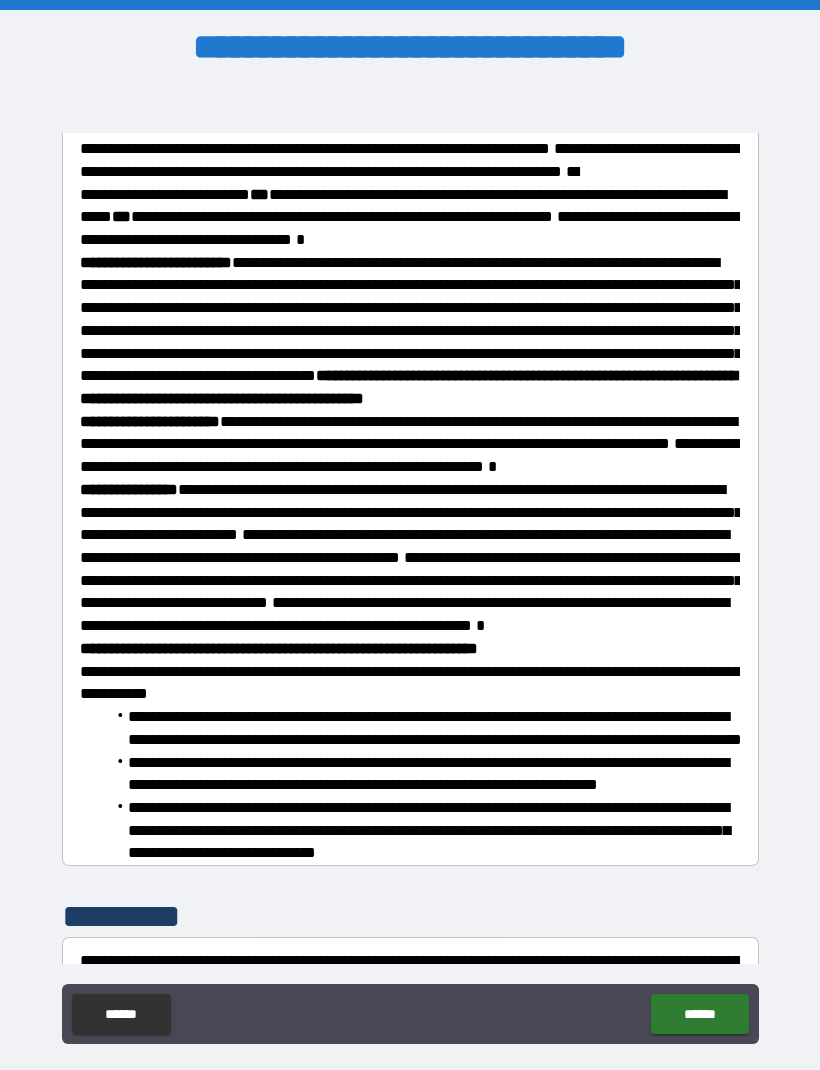 click on "*********" at bounding box center [410, 1078] 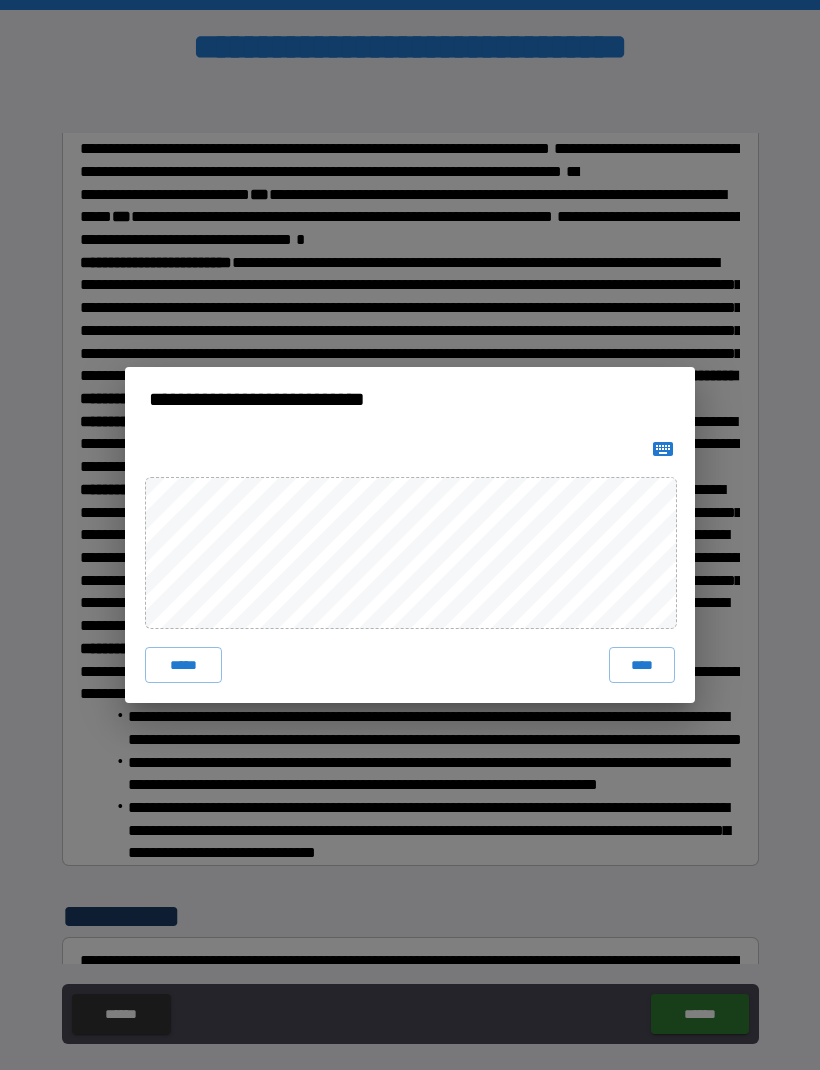 click on "****" at bounding box center (642, 665) 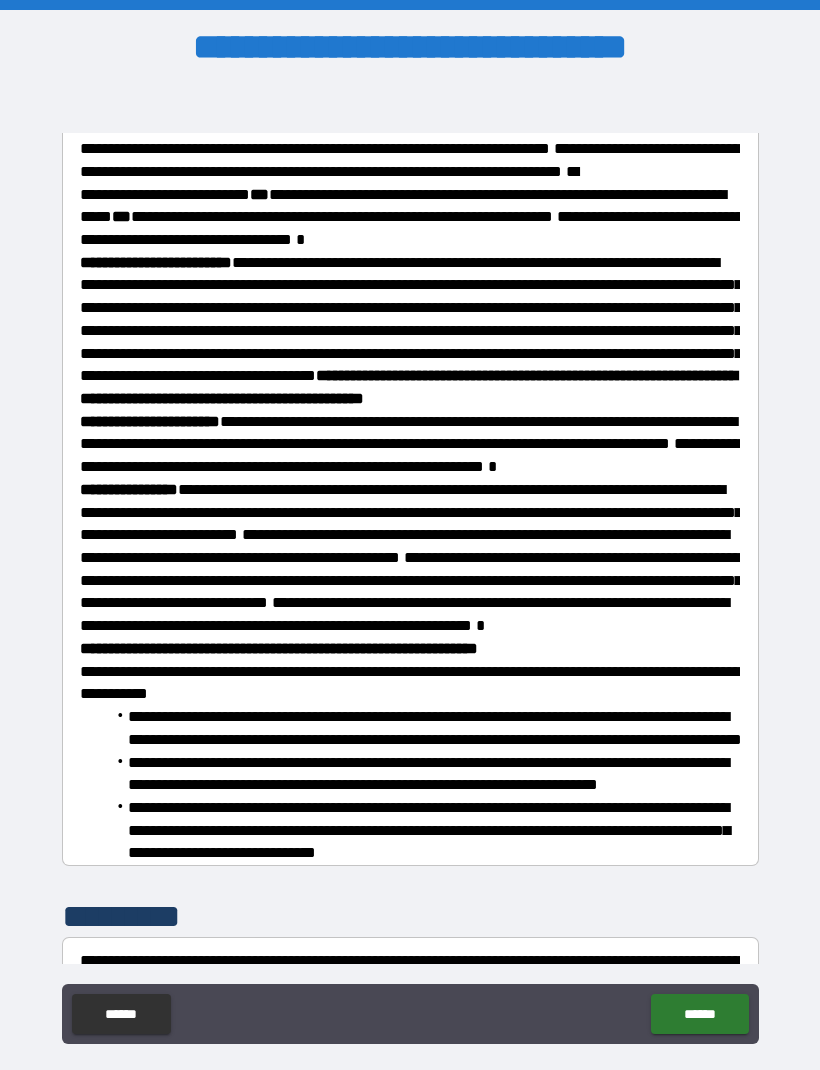 scroll, scrollTop: 3442, scrollLeft: 0, axis: vertical 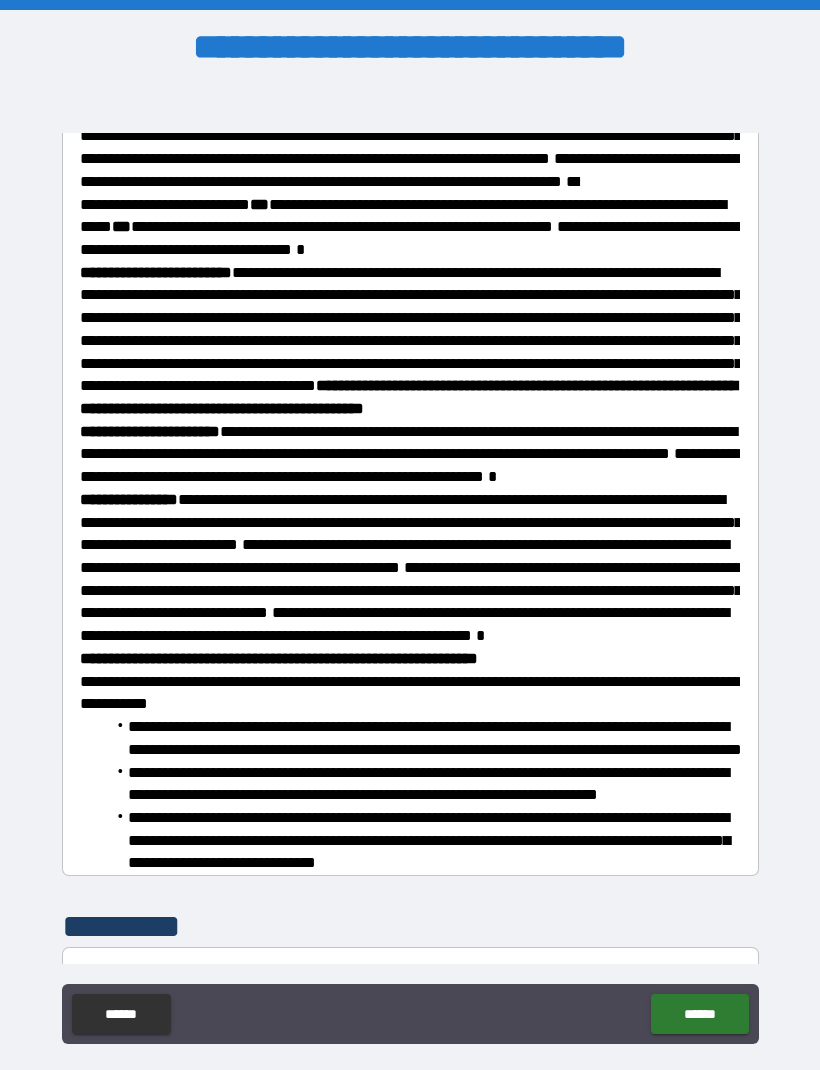 click on "**********" at bounding box center [410, 568] 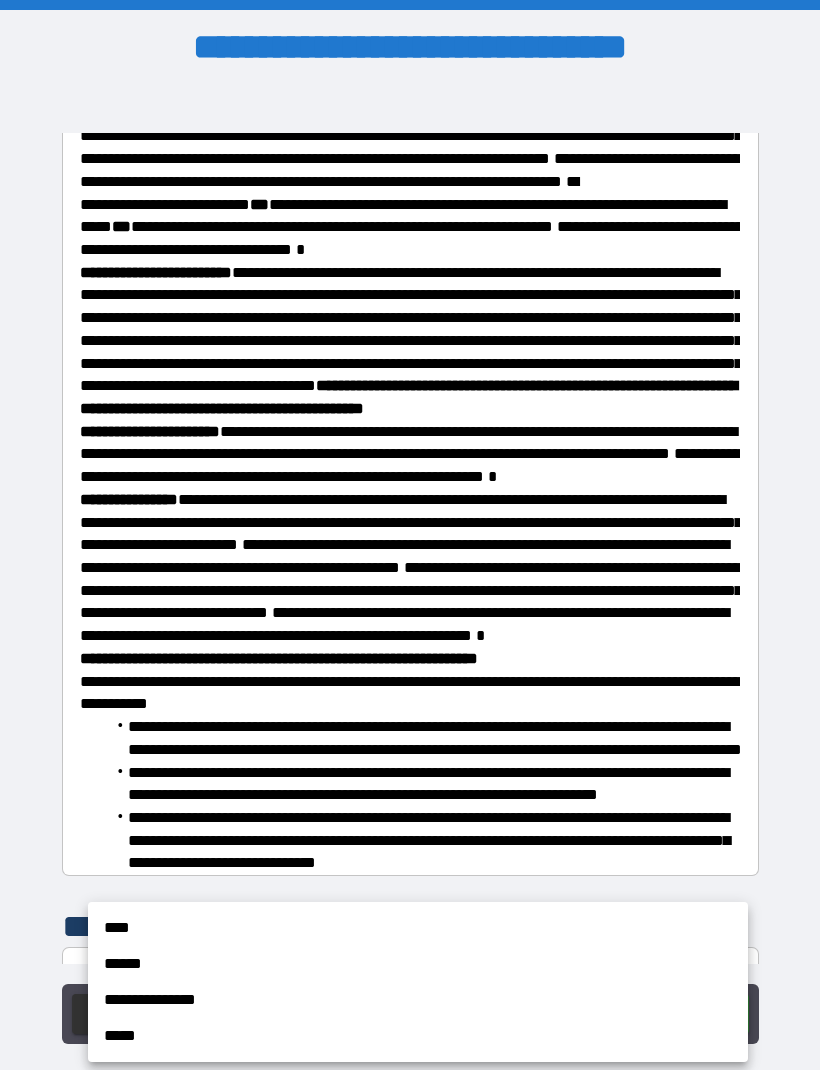 click on "****" at bounding box center (418, 928) 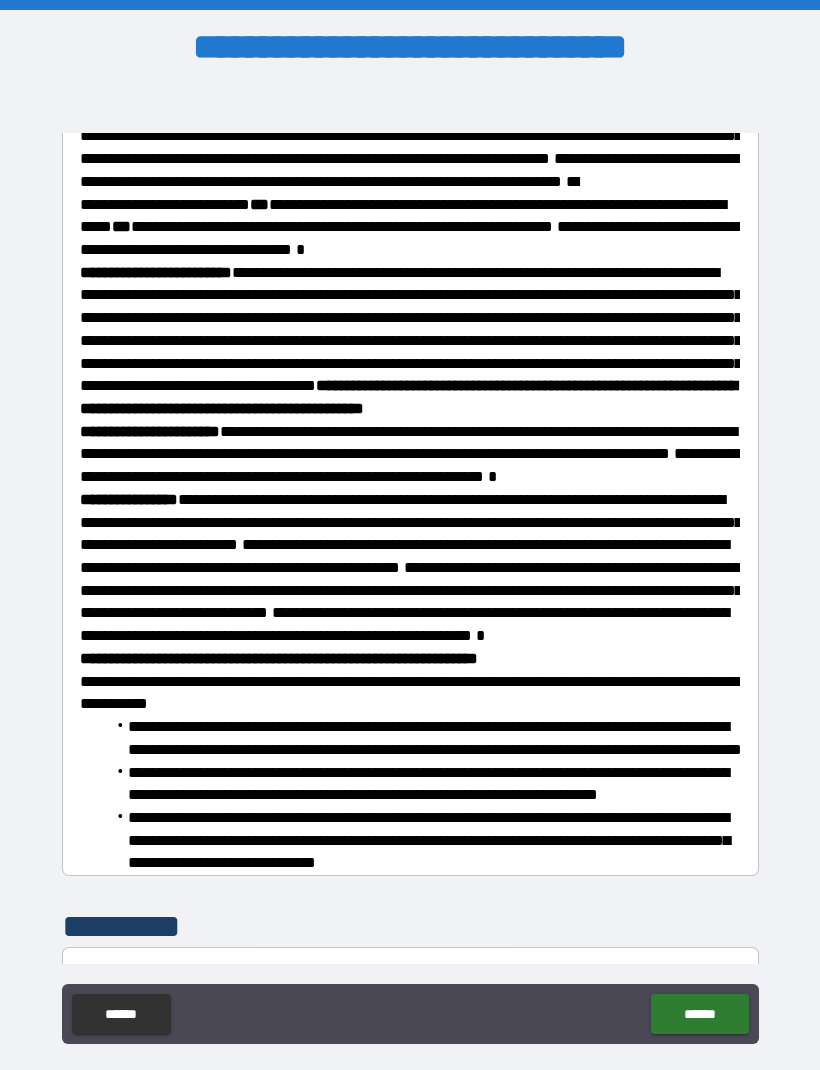click on "******" at bounding box center (699, 1014) 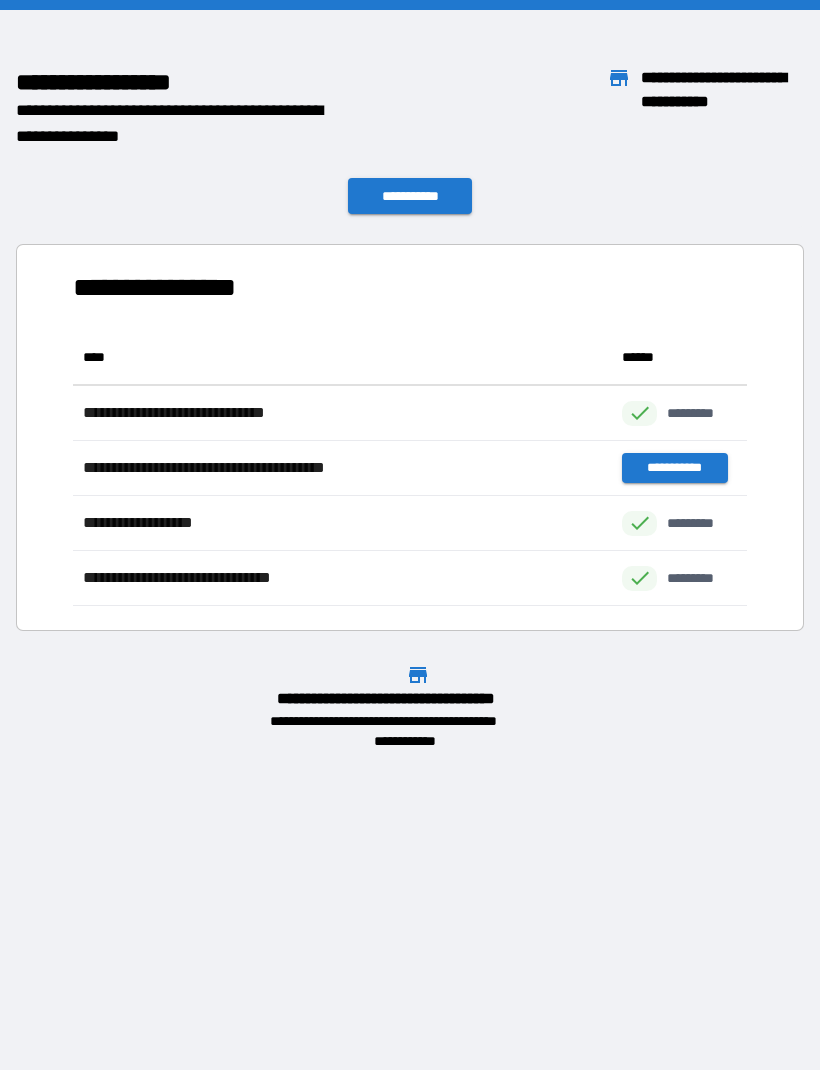 scroll, scrollTop: 1, scrollLeft: 1, axis: both 